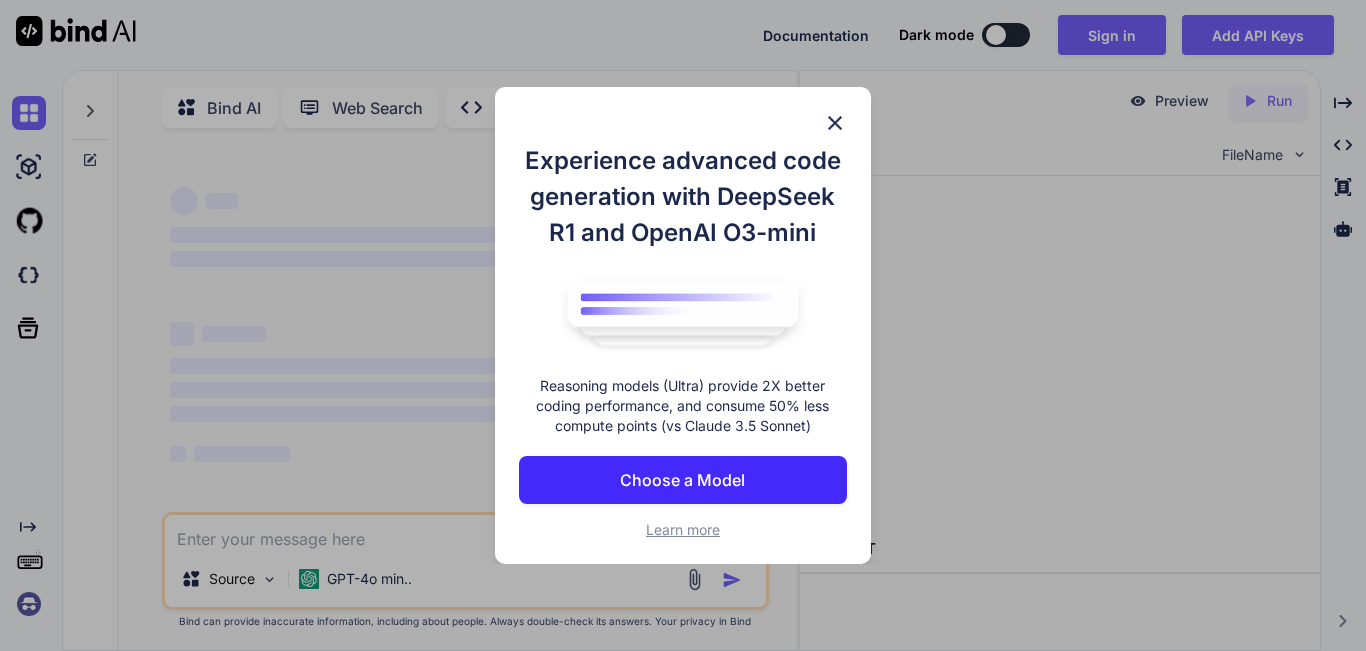 scroll, scrollTop: 0, scrollLeft: 0, axis: both 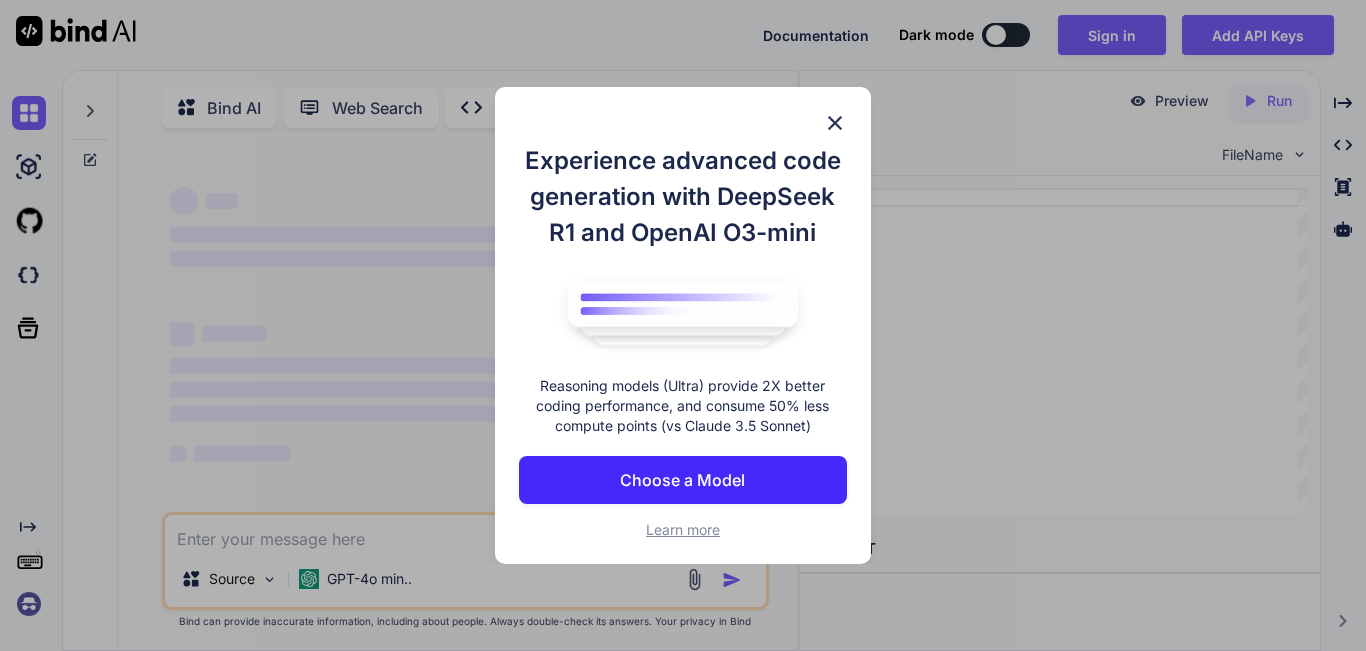 click on "Choose a Model" at bounding box center (682, 480) 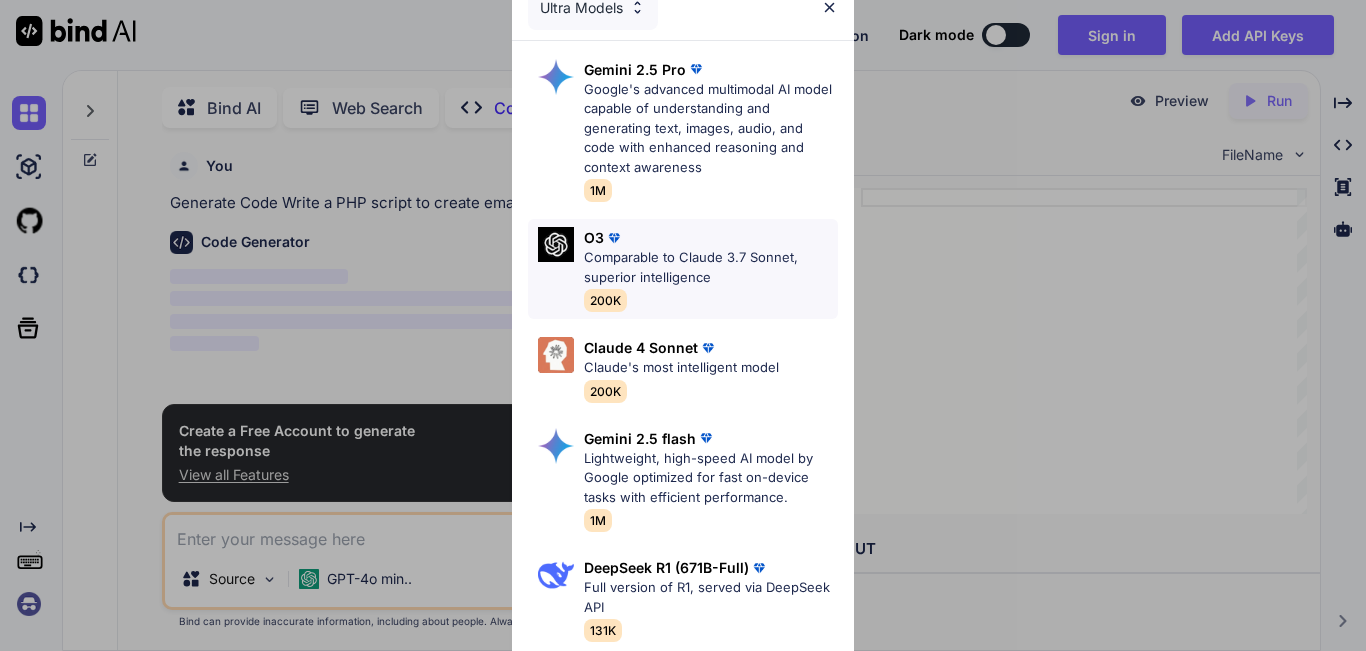 scroll, scrollTop: 8, scrollLeft: 0, axis: vertical 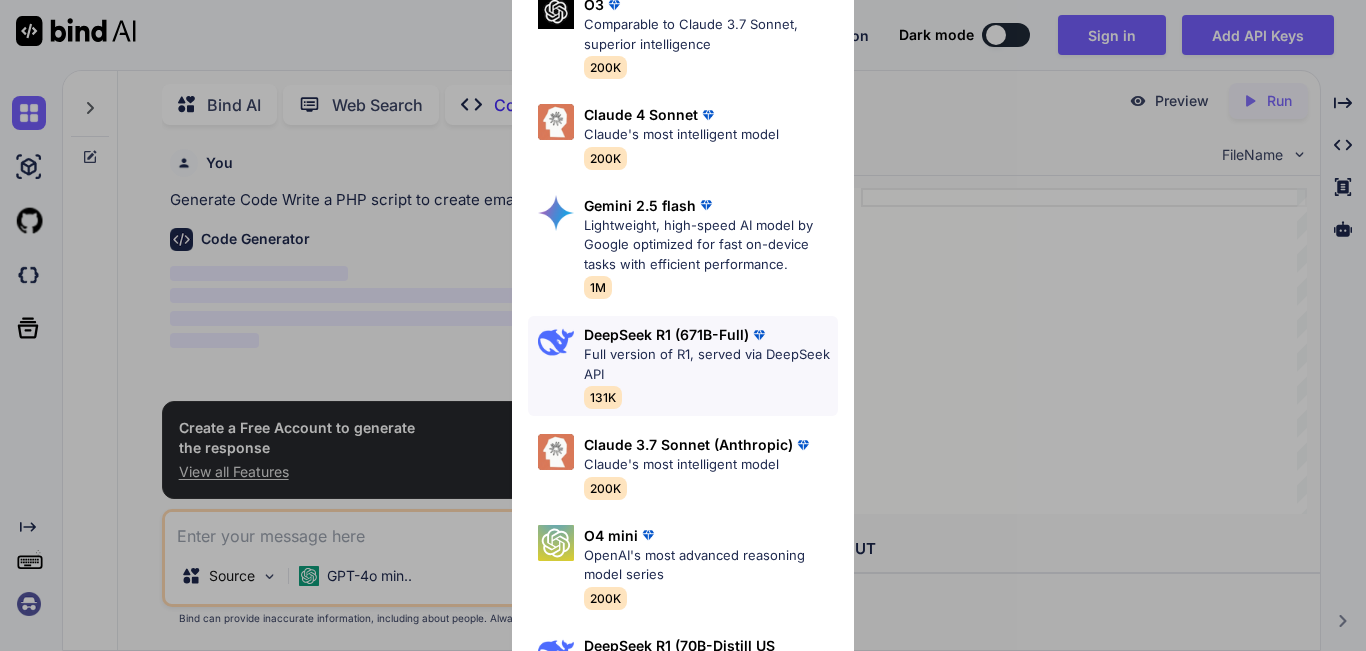 click on "DeepSeek R1 (671B-Full)" at bounding box center [666, 334] 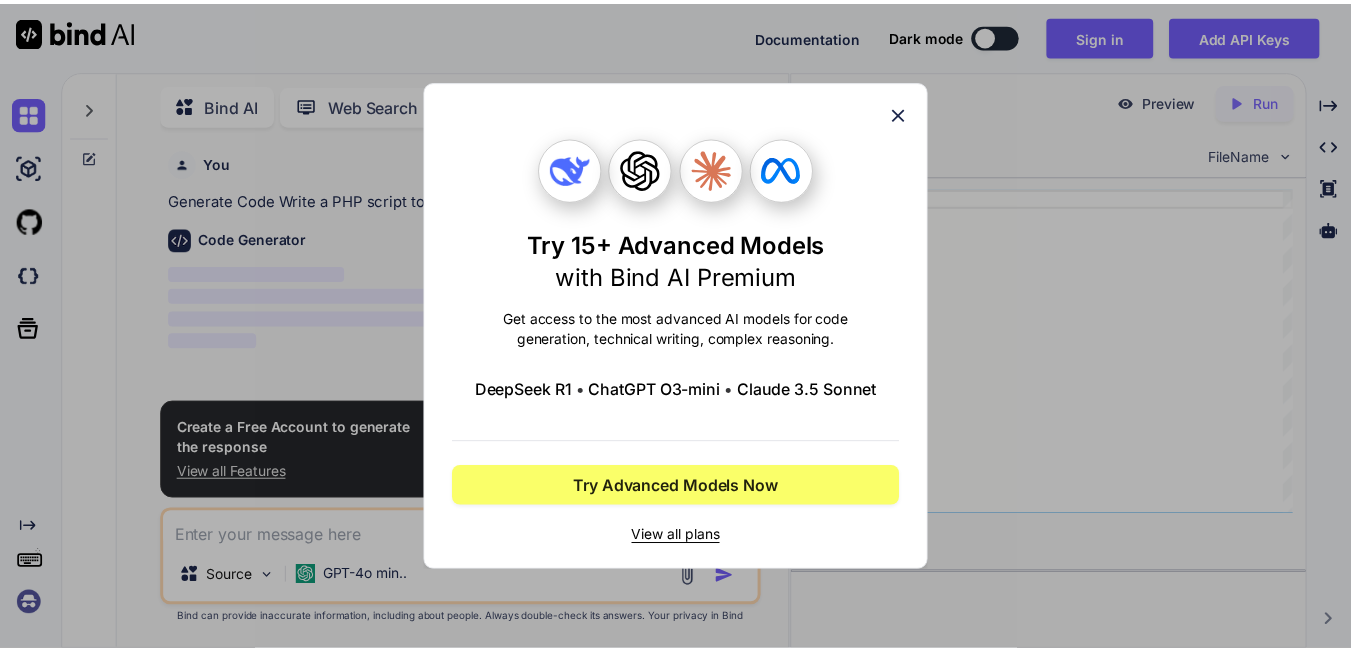 scroll, scrollTop: 0, scrollLeft: 0, axis: both 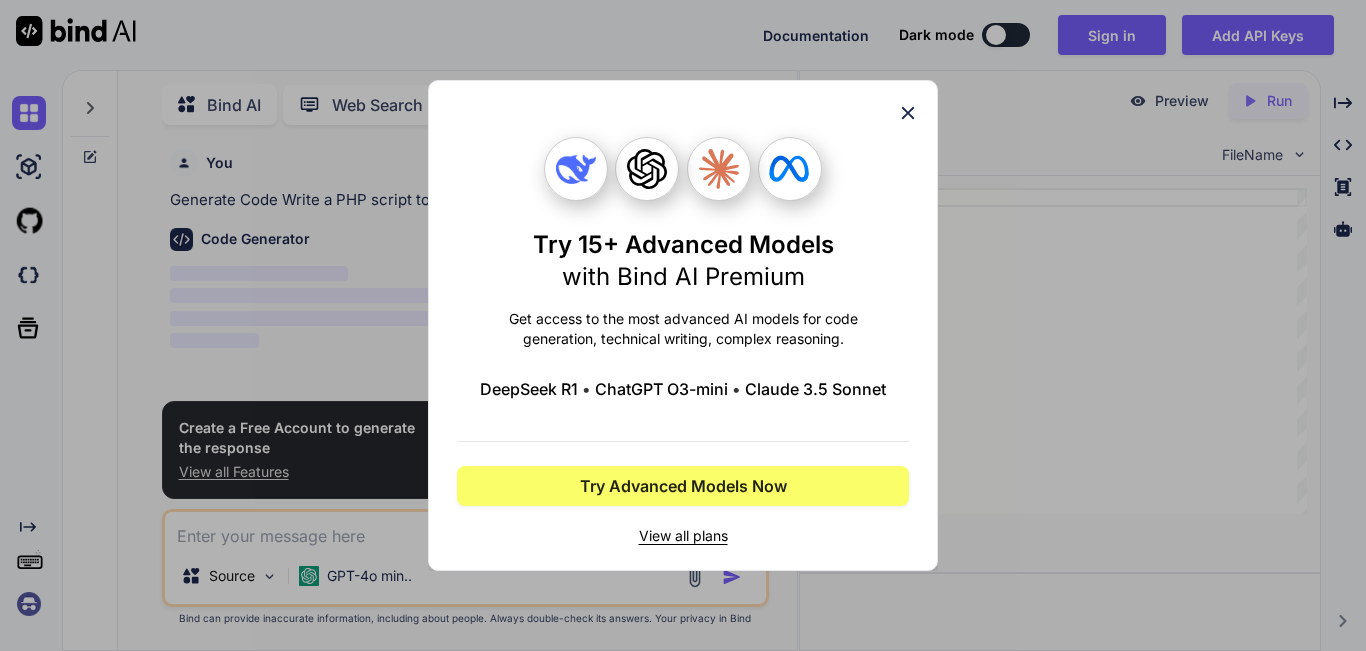 click 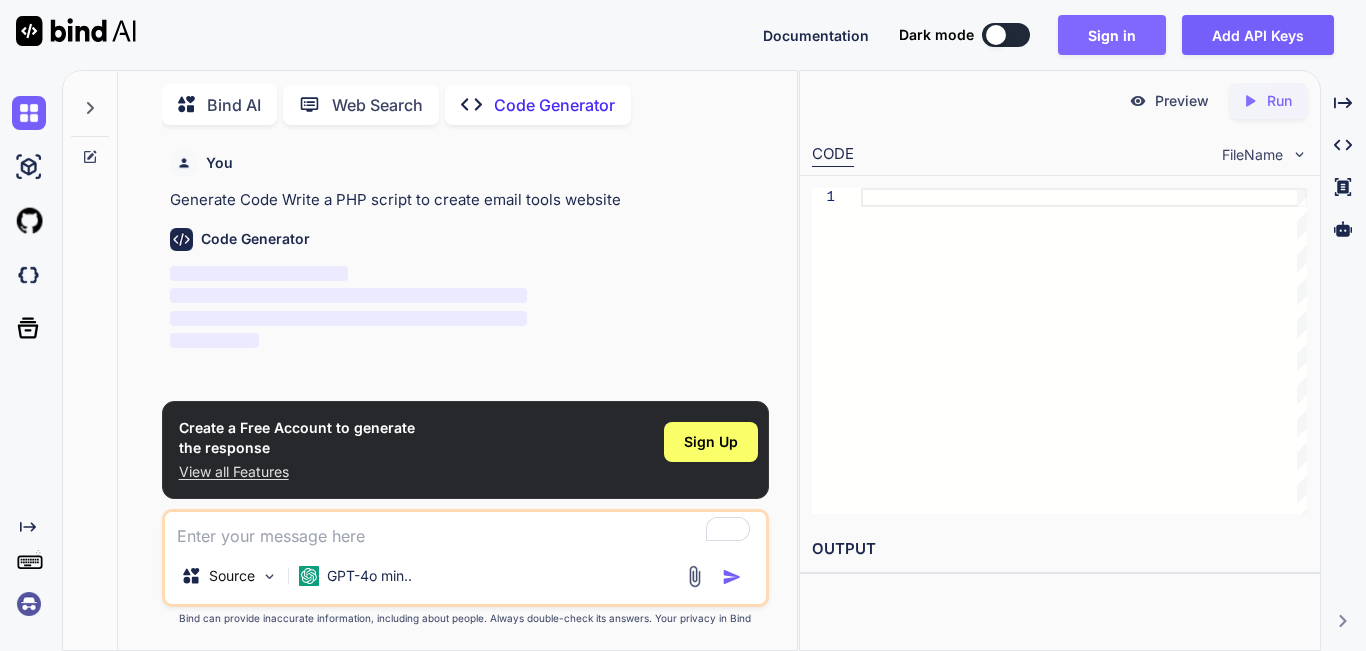 click on "Sign in" at bounding box center (1112, 35) 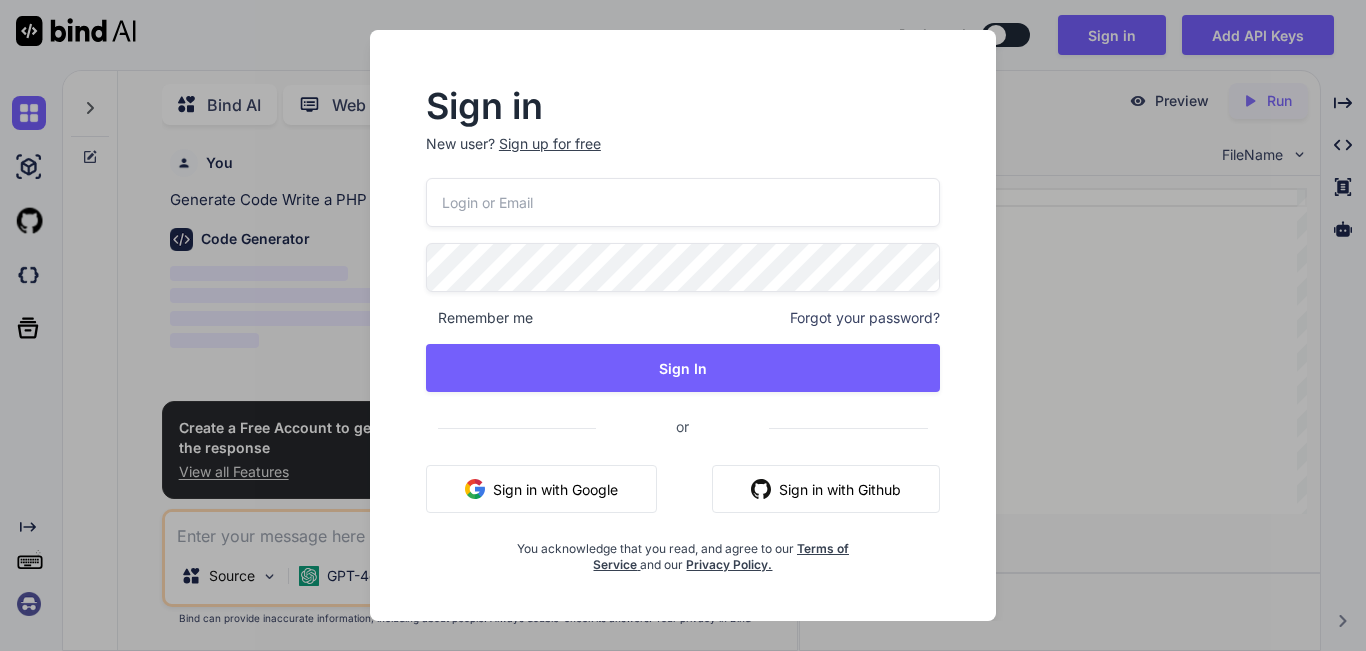 click on "Sign in with Google" at bounding box center [541, 489] 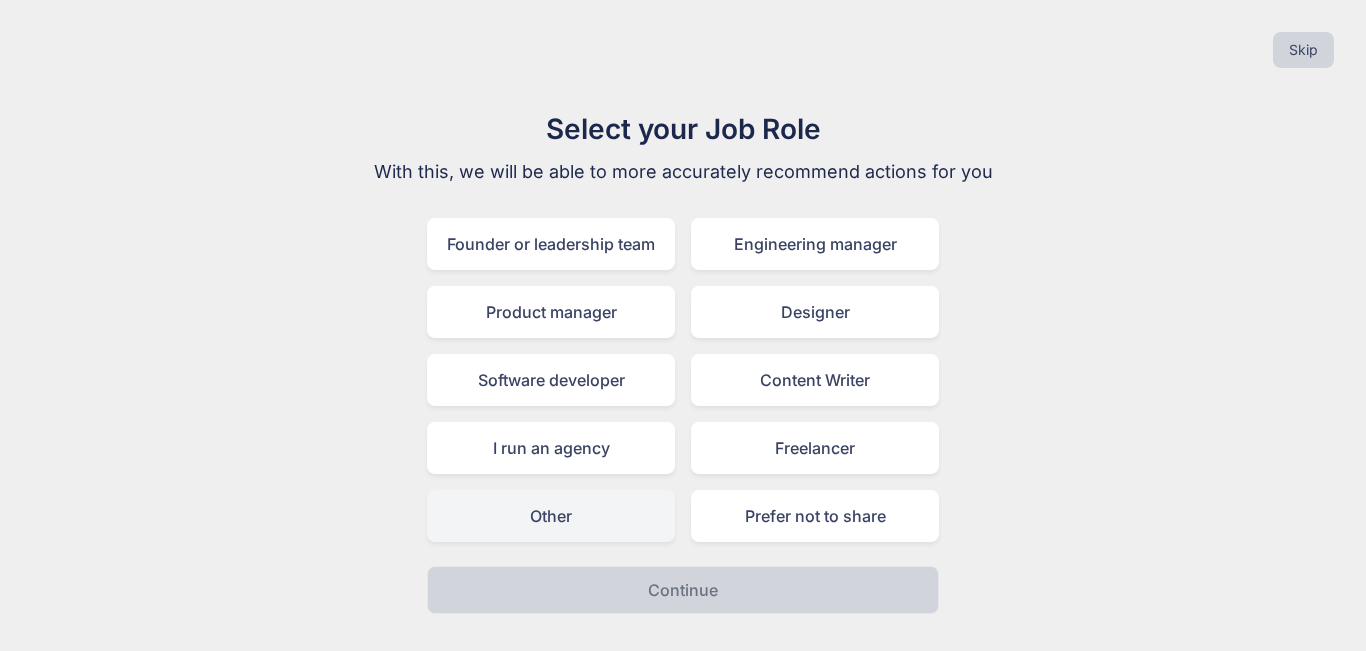 click on "Other" at bounding box center [551, 516] 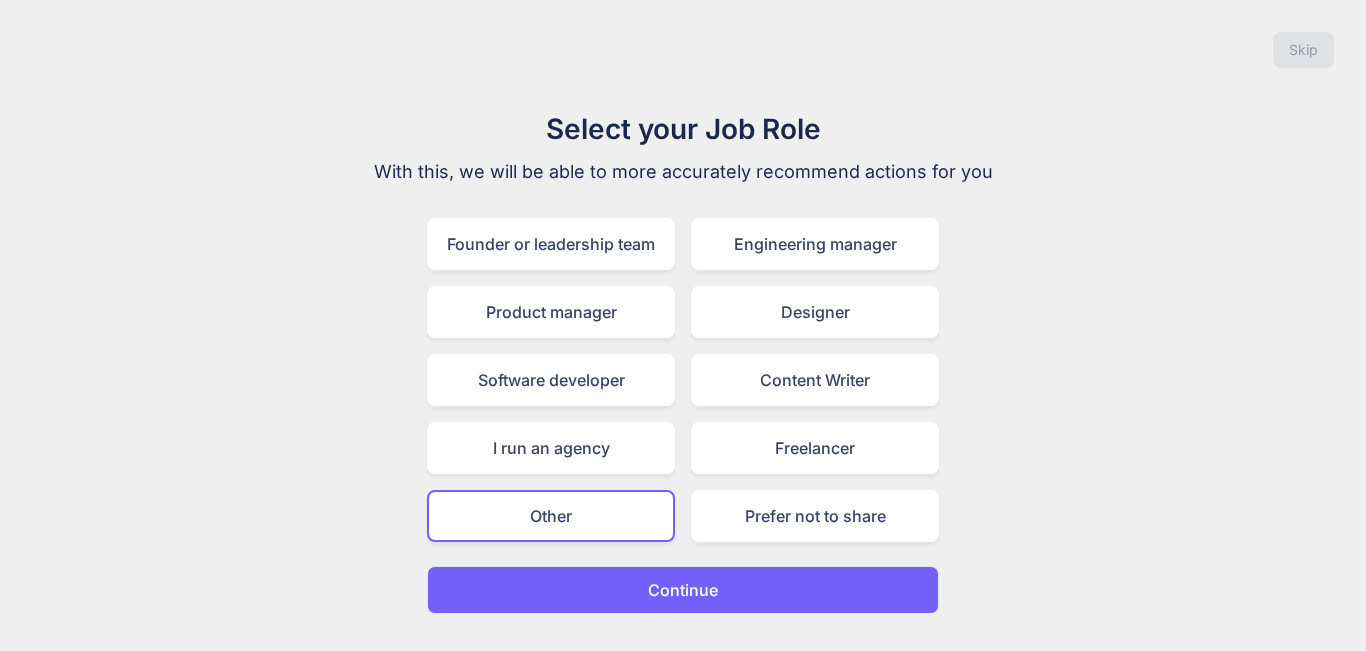click on "Continue" at bounding box center (683, 590) 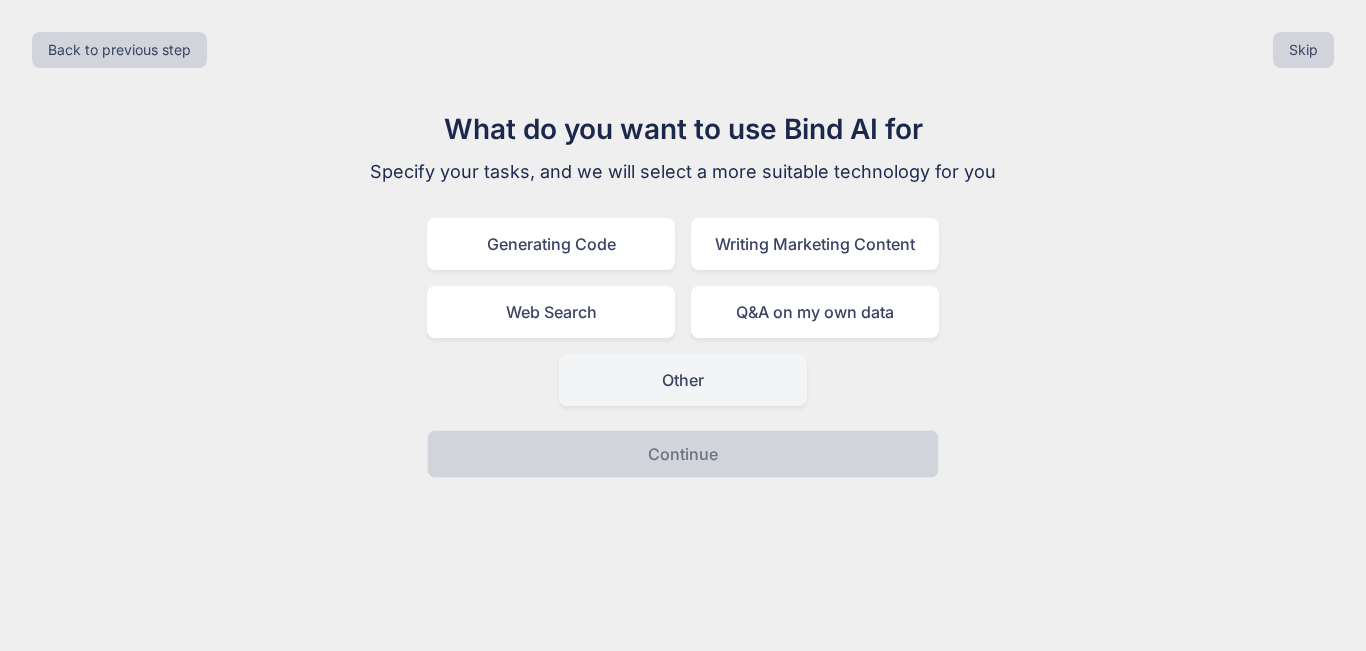 click on "Other" at bounding box center (683, 380) 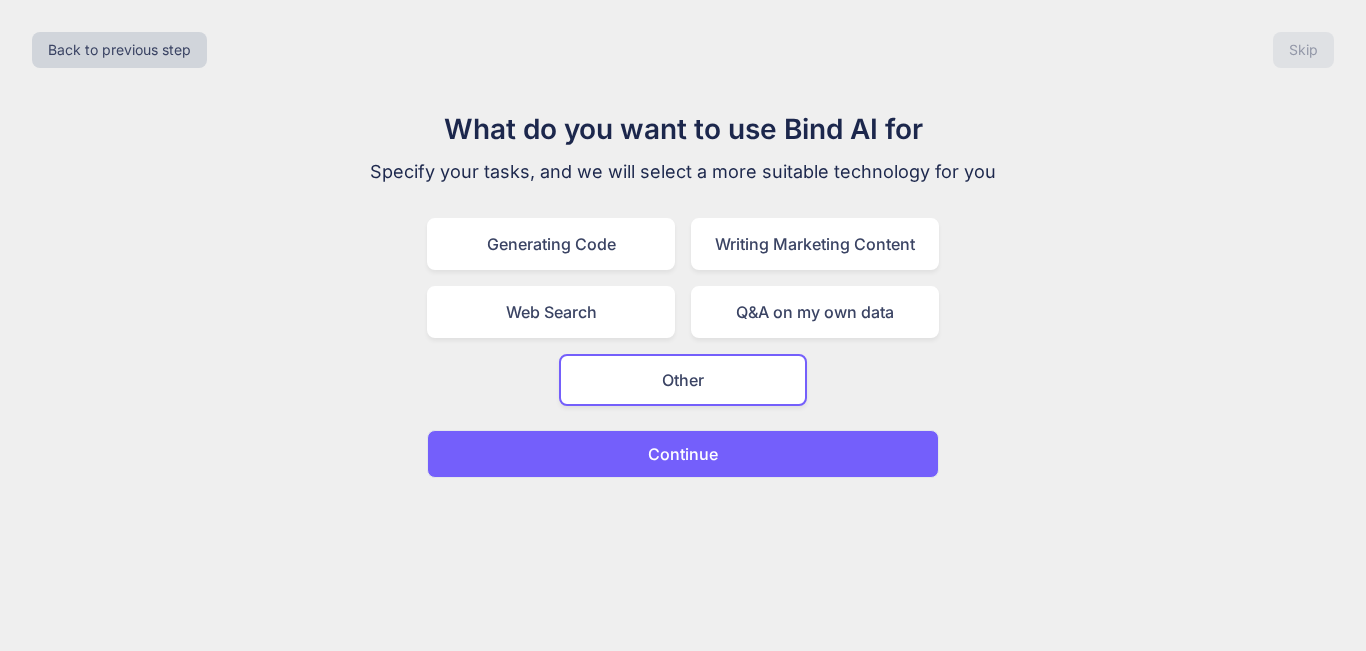 click on "Continue" at bounding box center [683, 454] 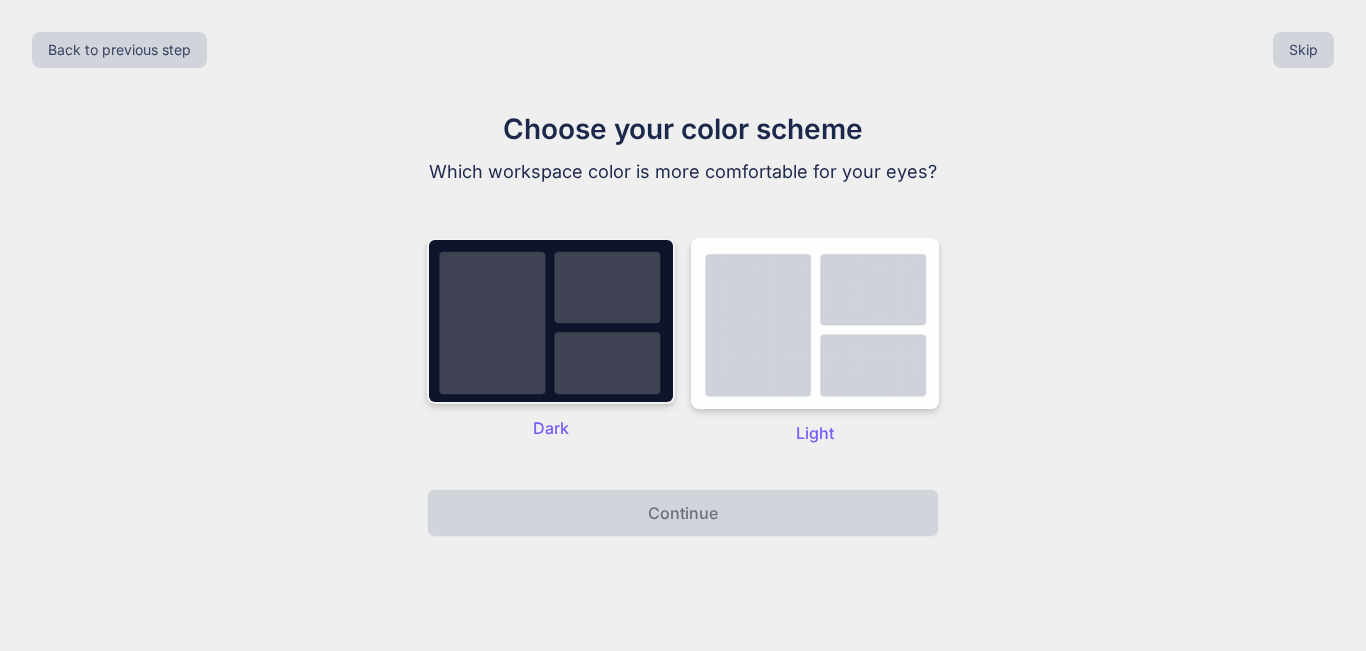 click at bounding box center (551, 321) 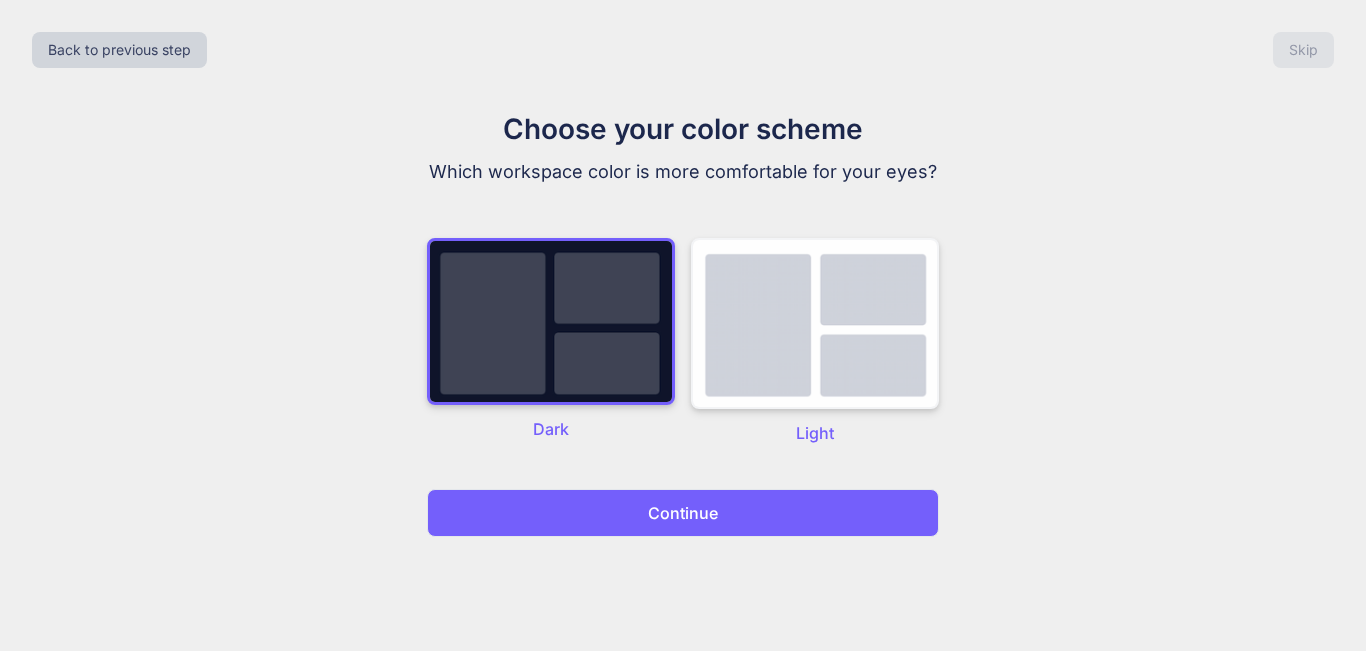 click at bounding box center [815, 323] 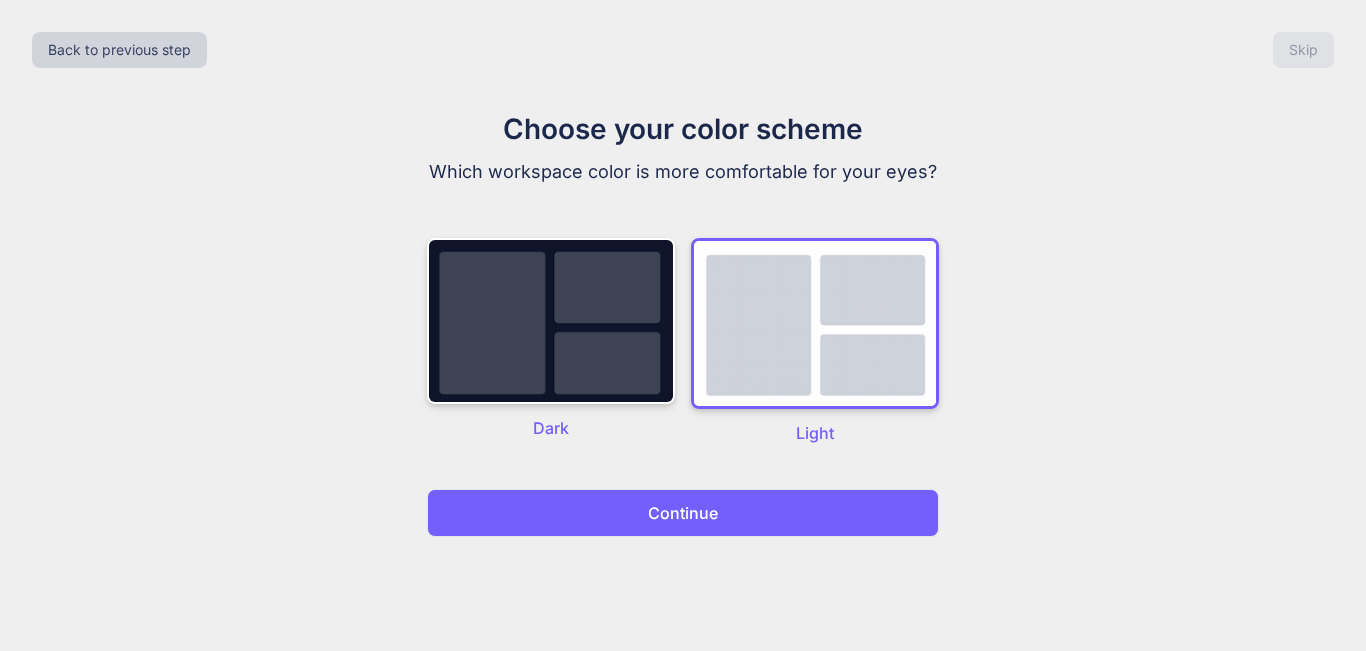 click on "Continue" at bounding box center (683, 513) 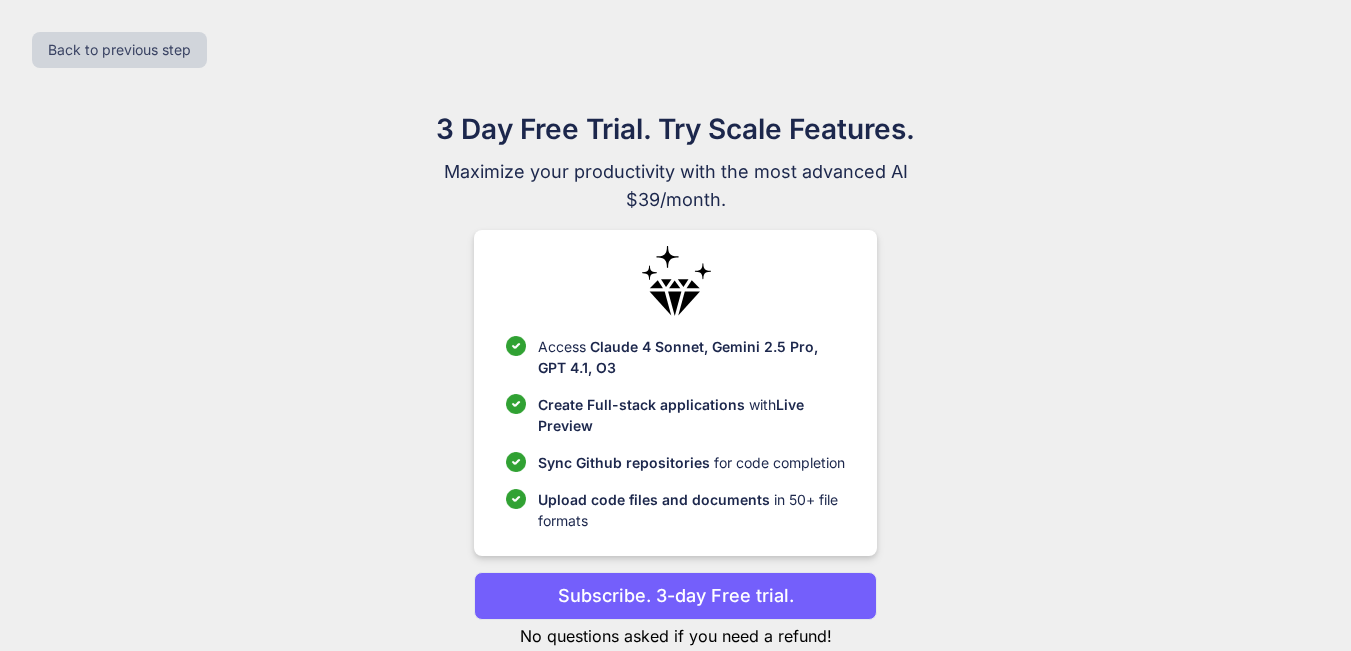 scroll, scrollTop: 53, scrollLeft: 0, axis: vertical 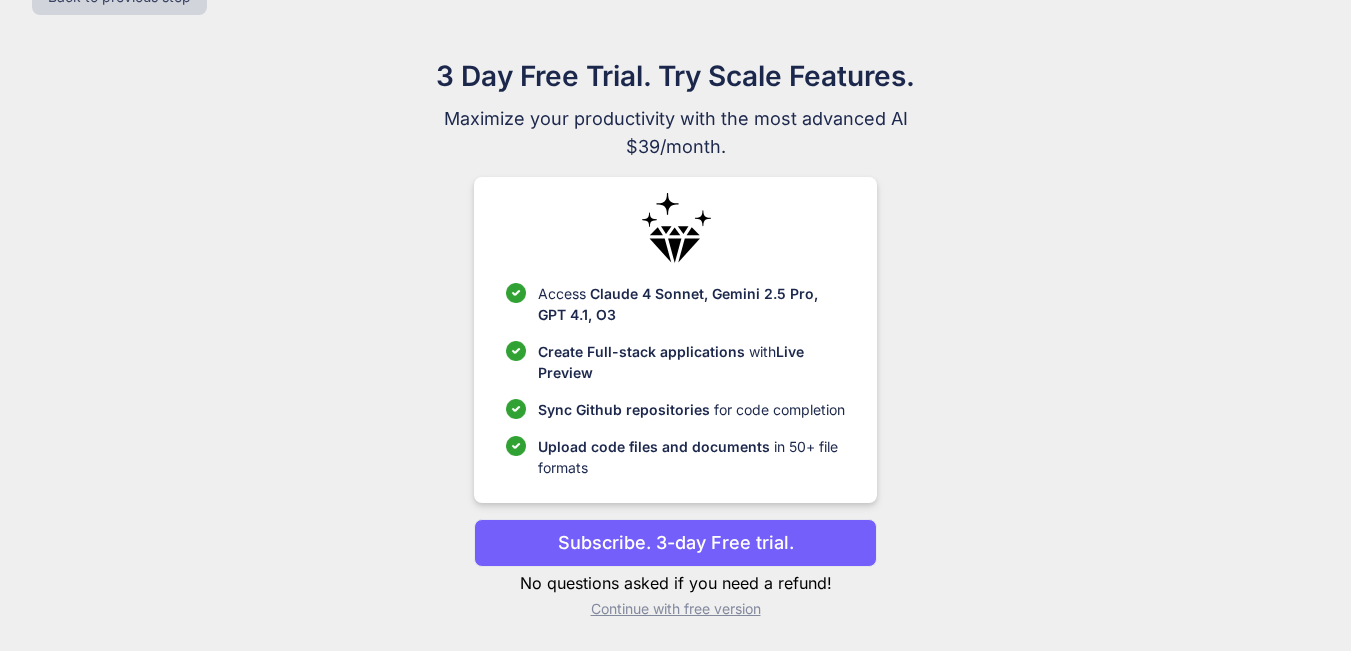 click on "Continue with free version" at bounding box center [675, 609] 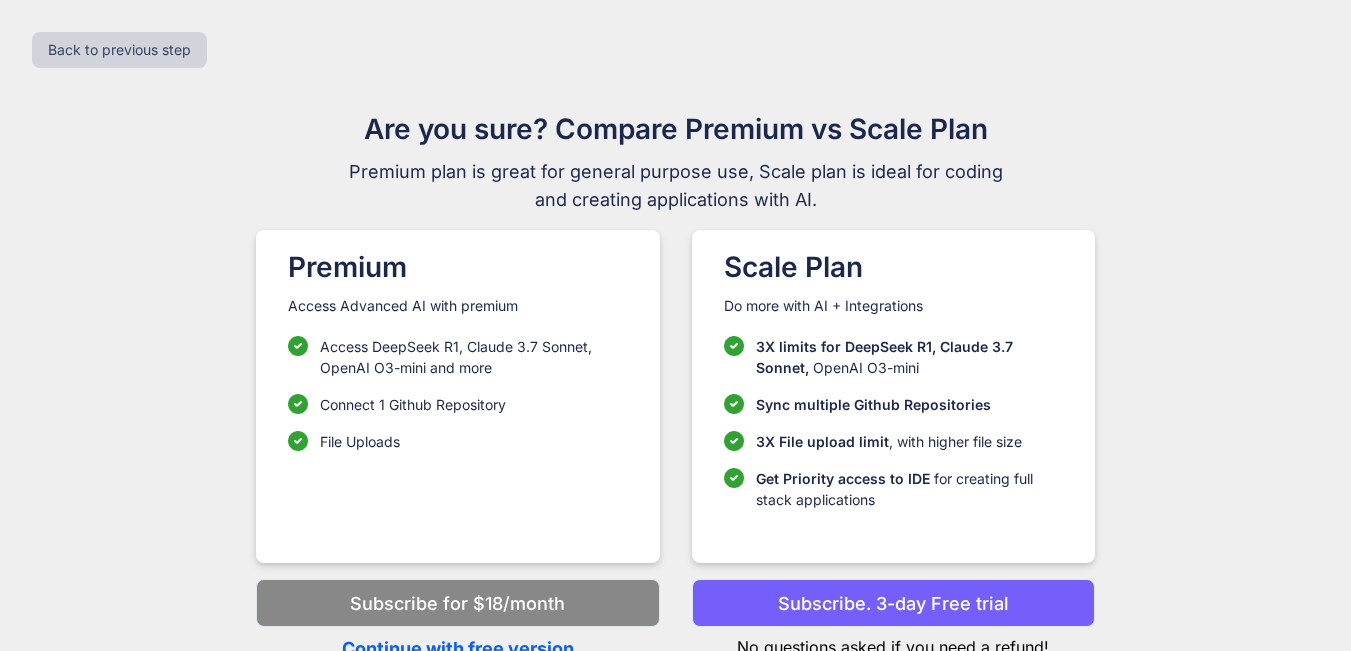 scroll, scrollTop: 11, scrollLeft: 0, axis: vertical 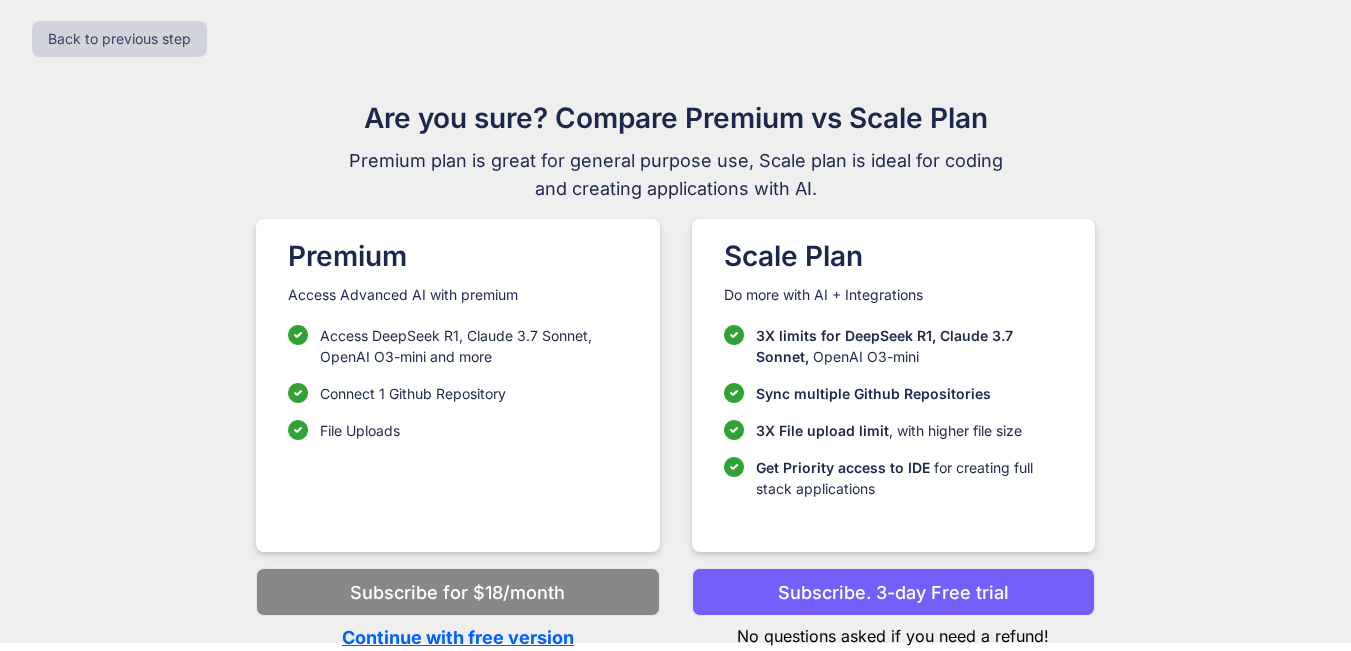 click on "Continue with free version" at bounding box center (457, 637) 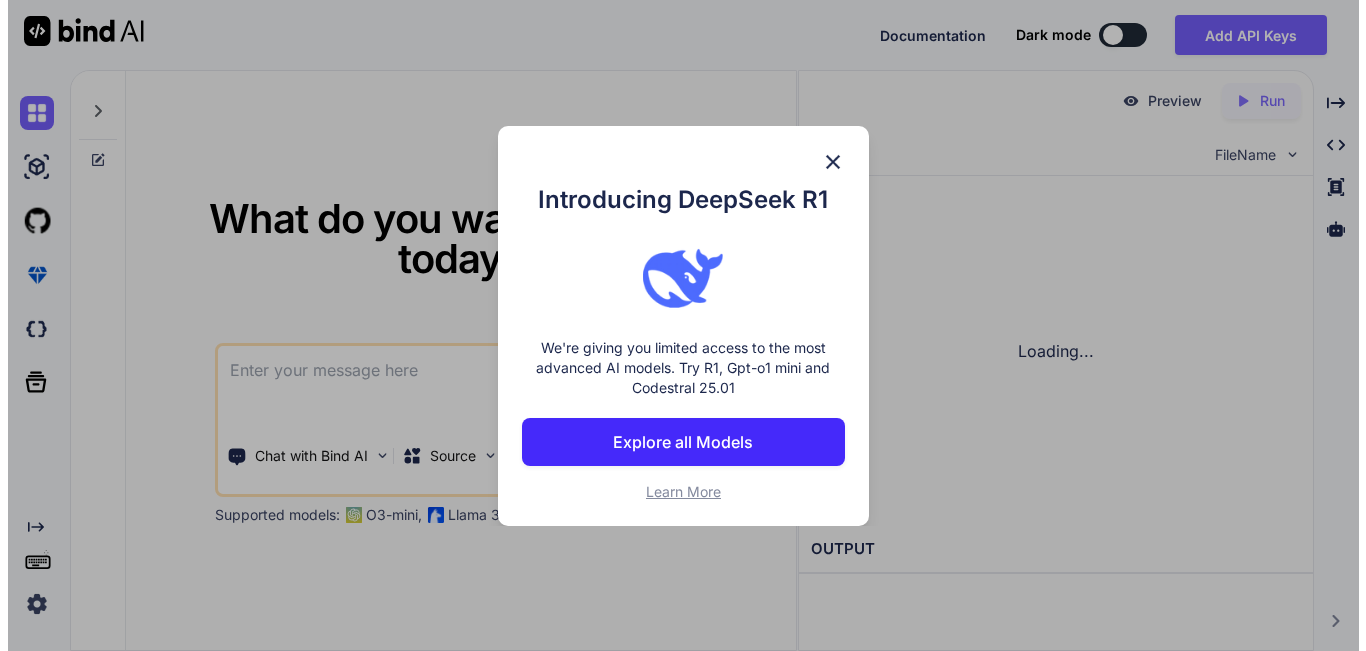 scroll, scrollTop: 0, scrollLeft: 0, axis: both 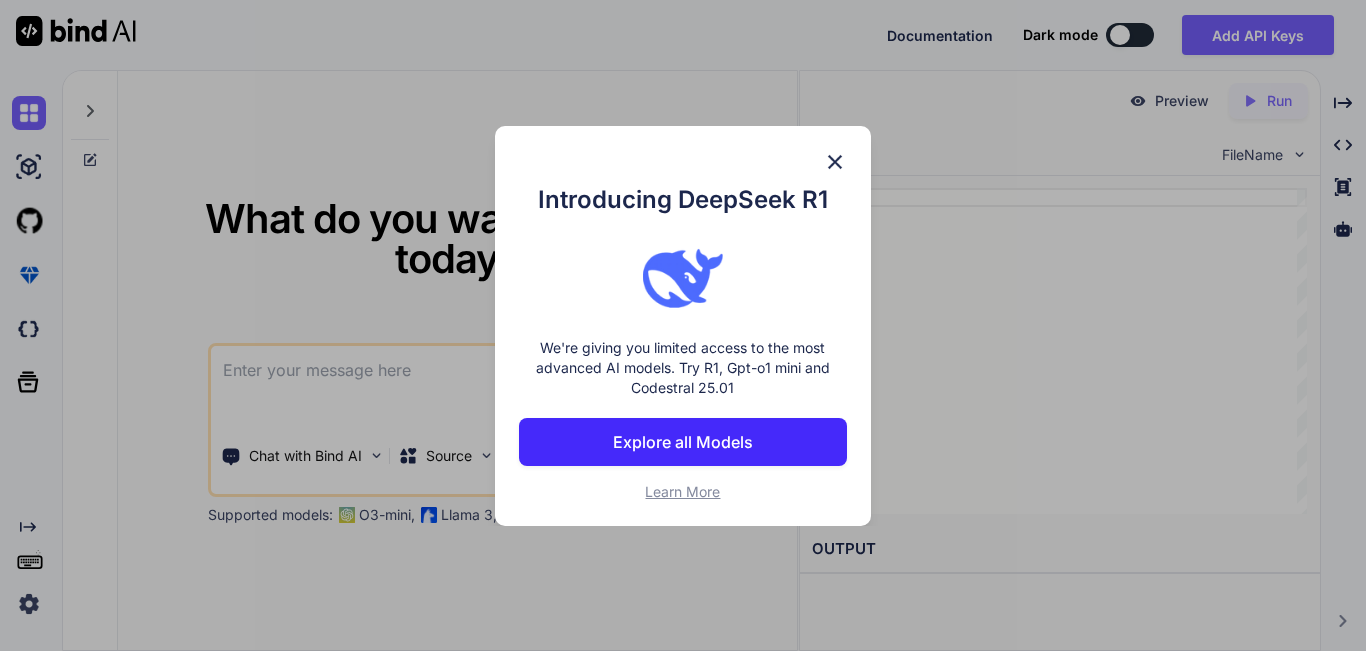click at bounding box center (835, 162) 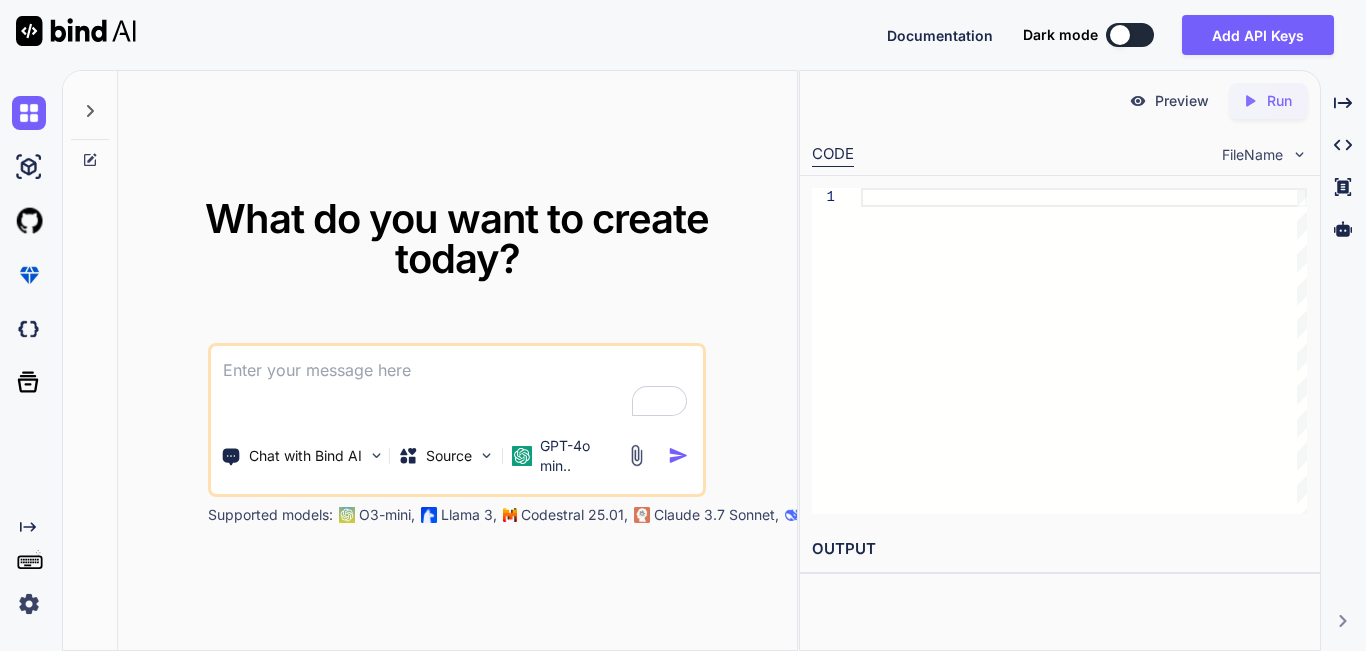 click at bounding box center [457, 383] 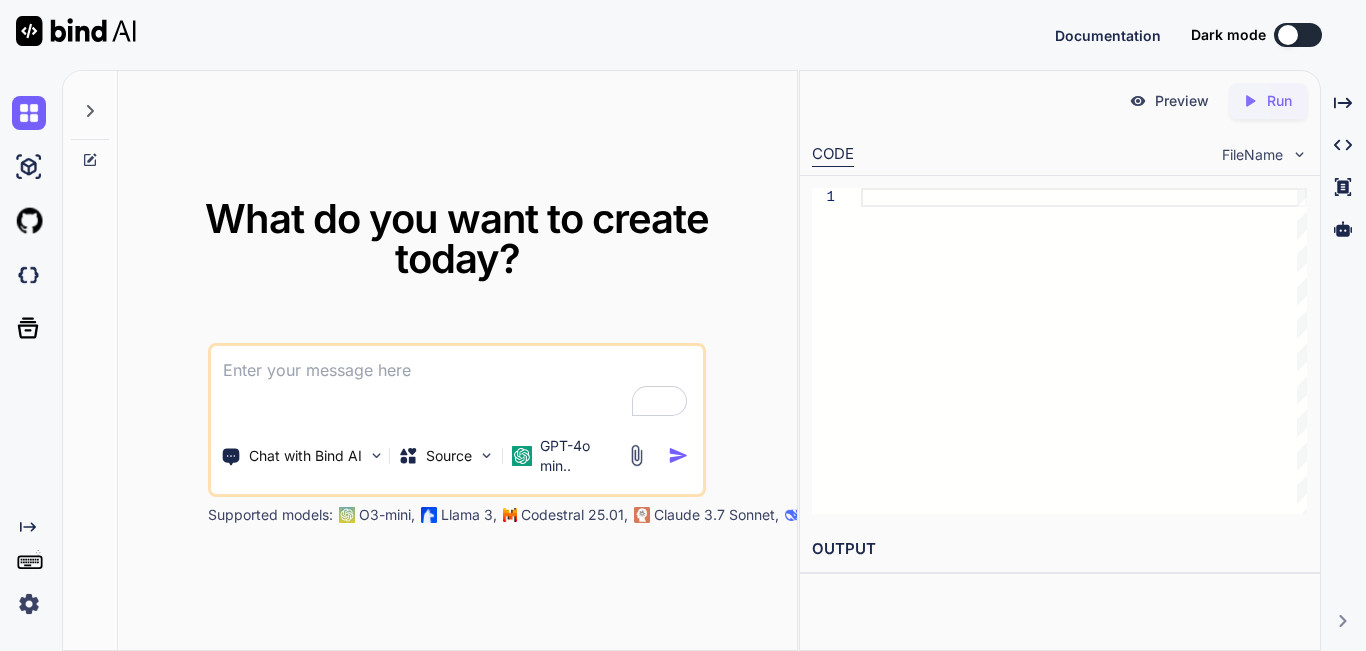 type on "x" 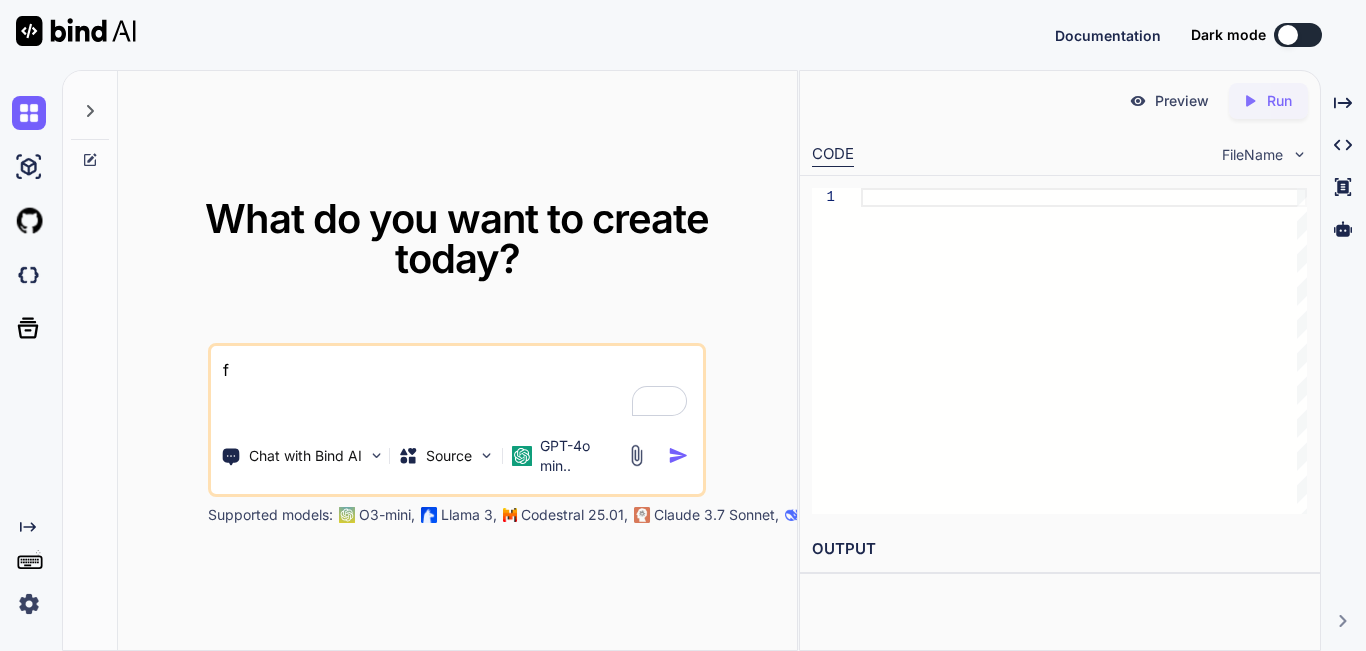 type on "x" 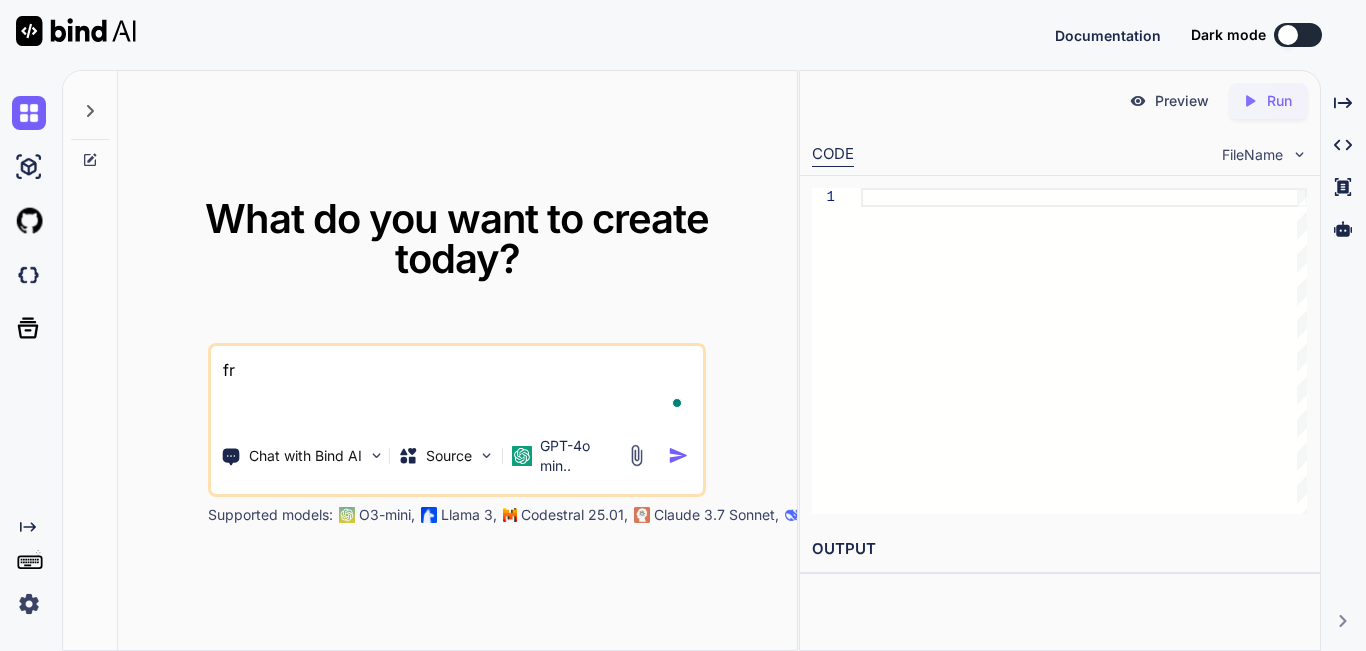 type on "x" 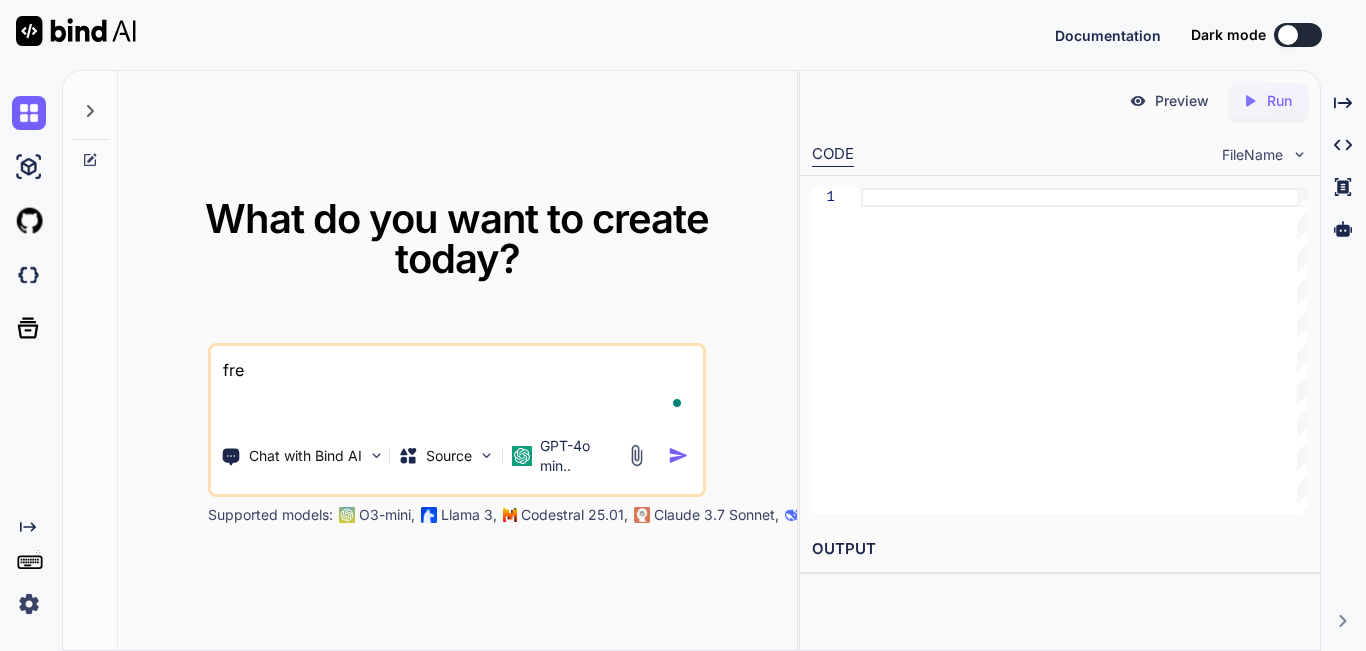 type on "x" 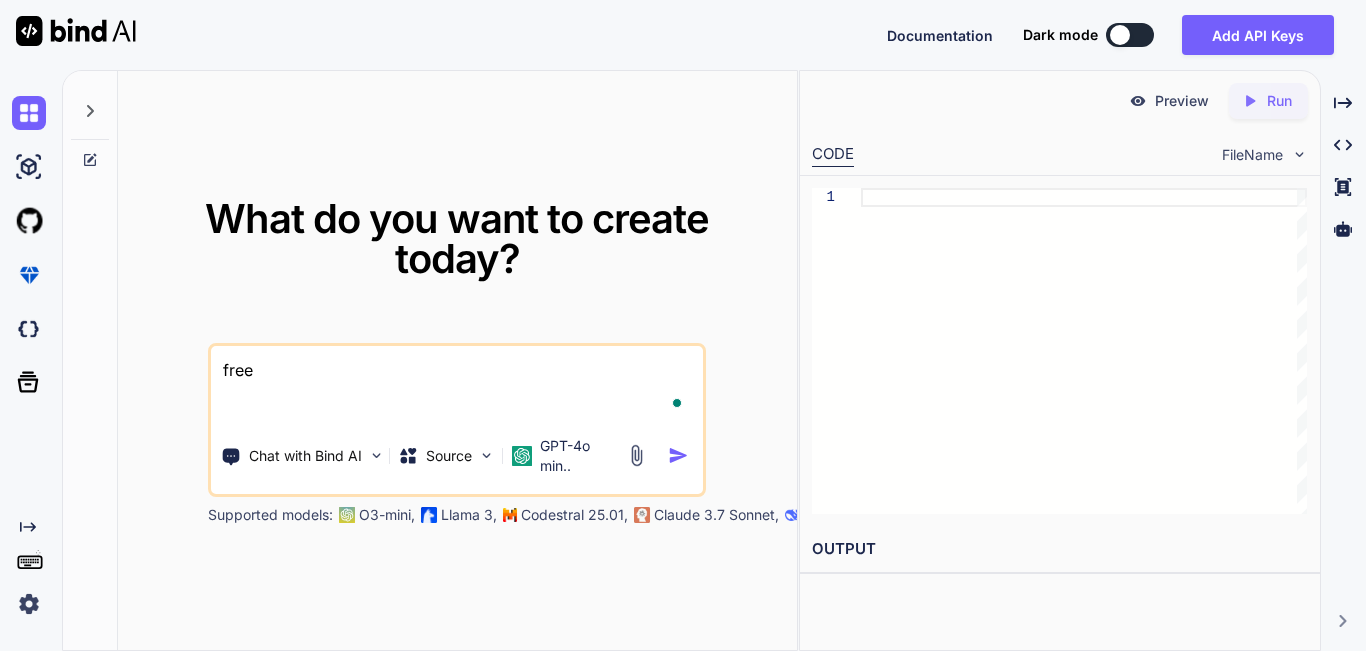 type on "x" 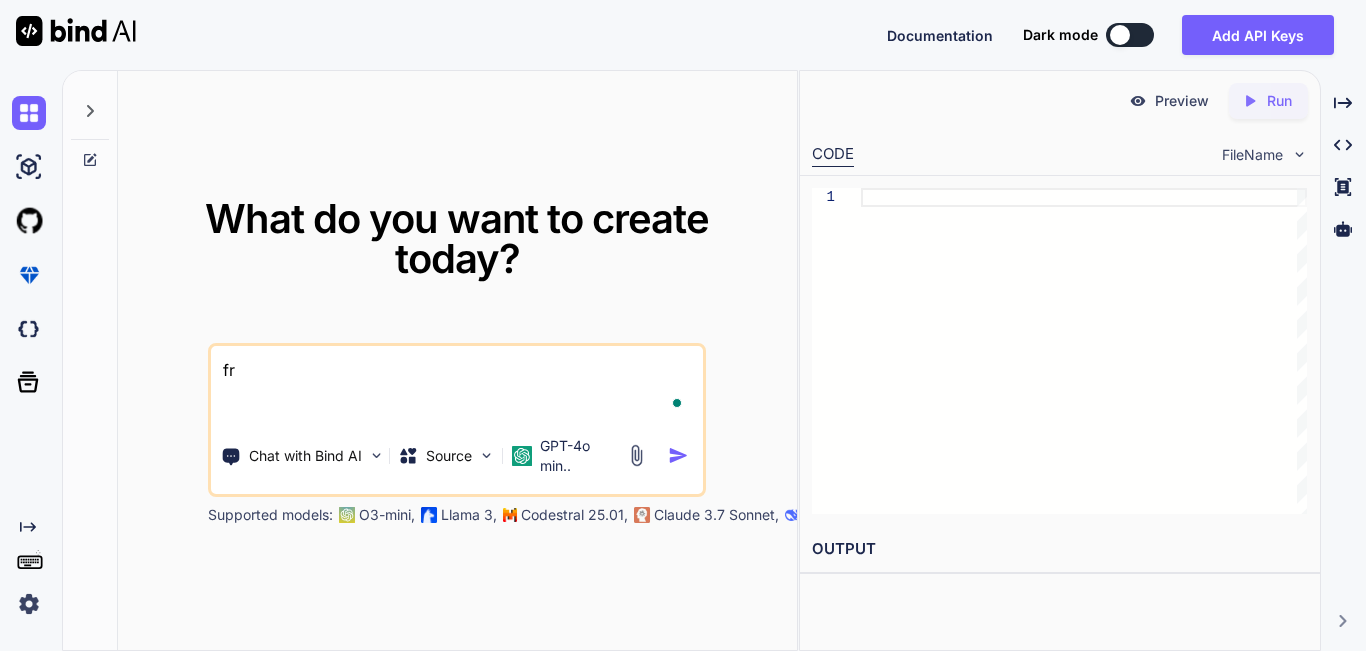 type on "f" 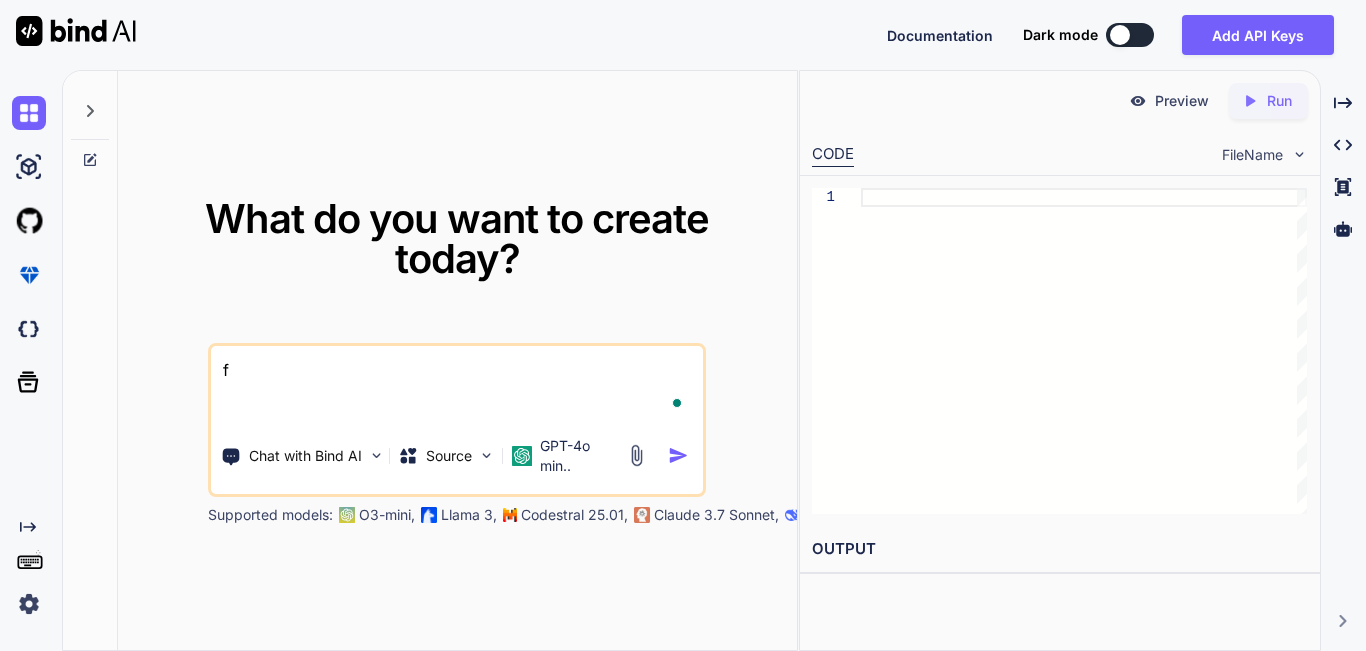 type 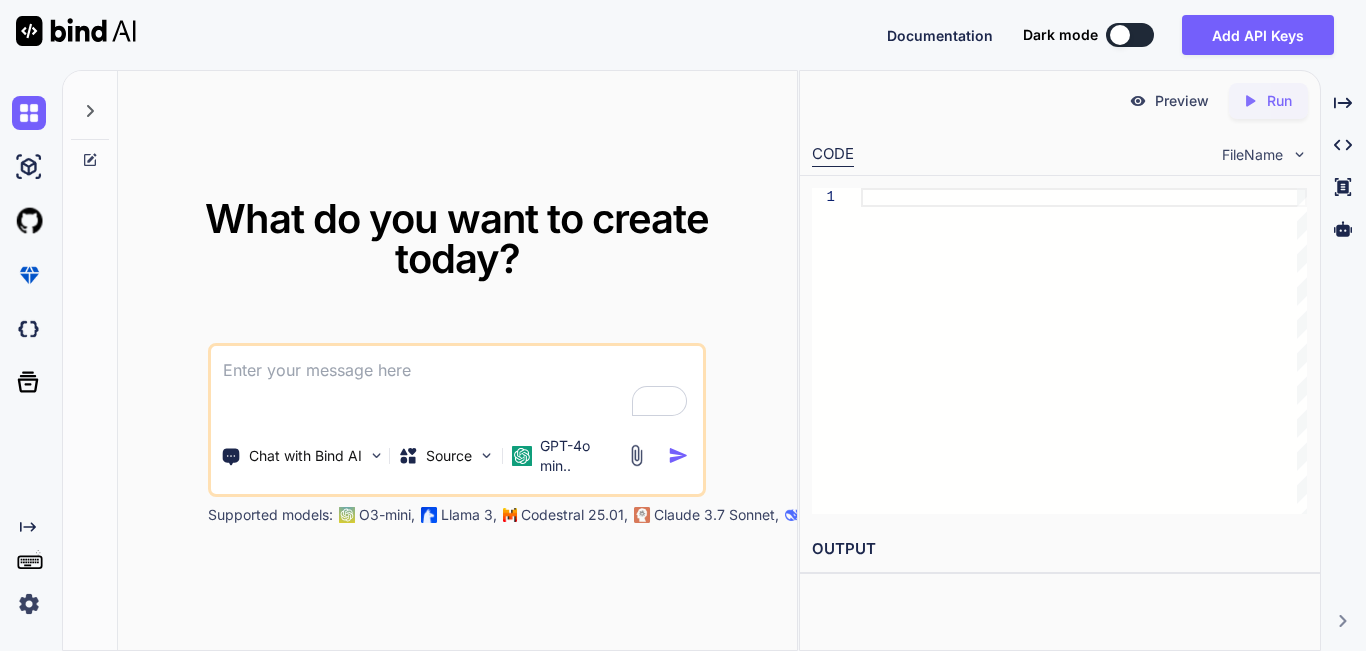 type on "x" 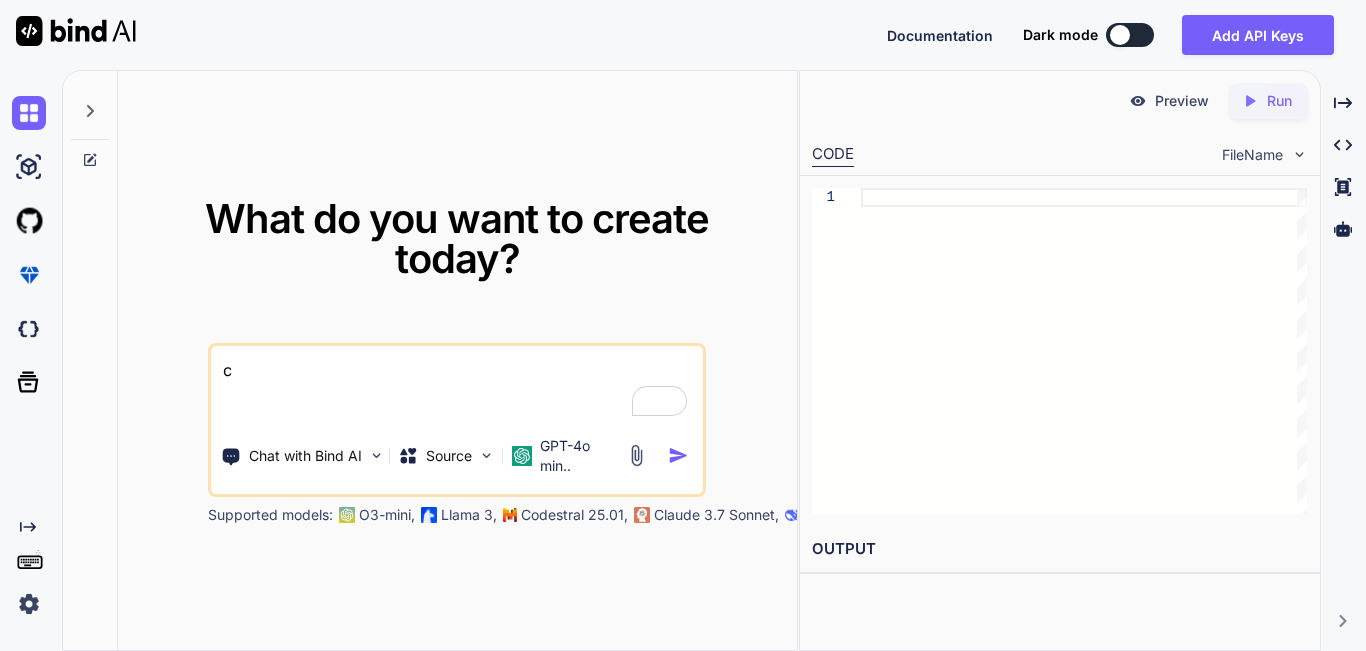 type on "x" 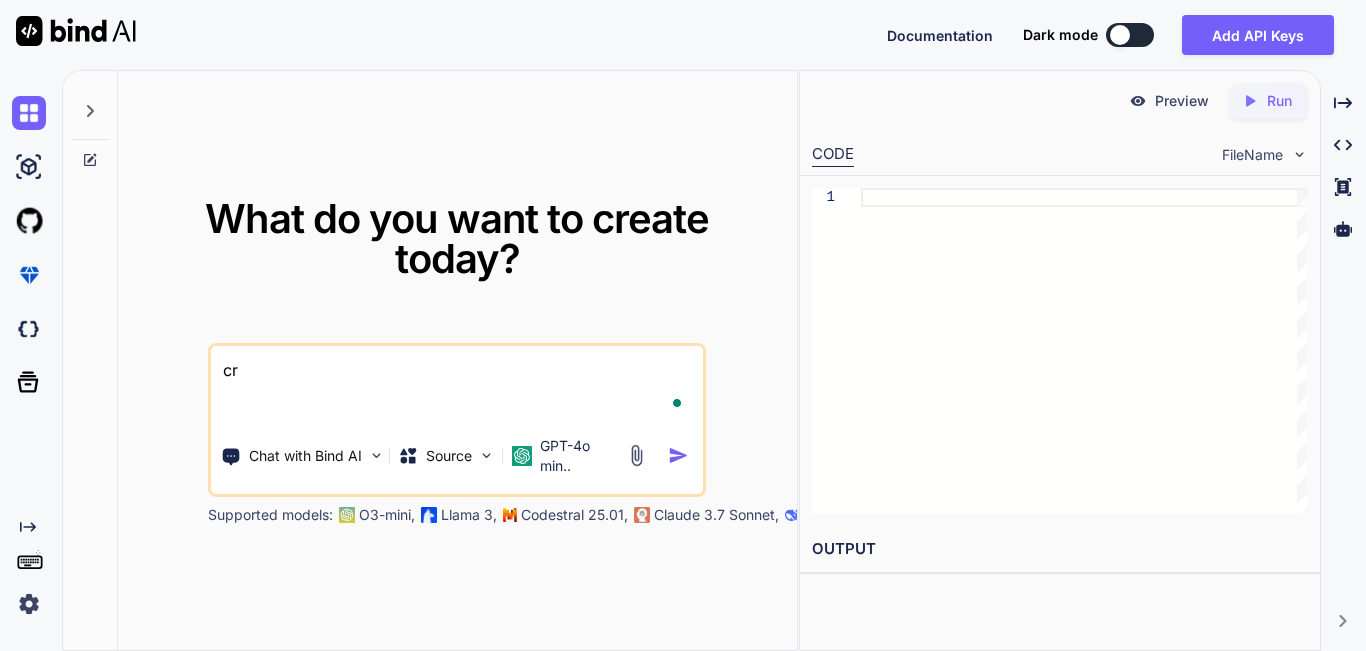 type on "x" 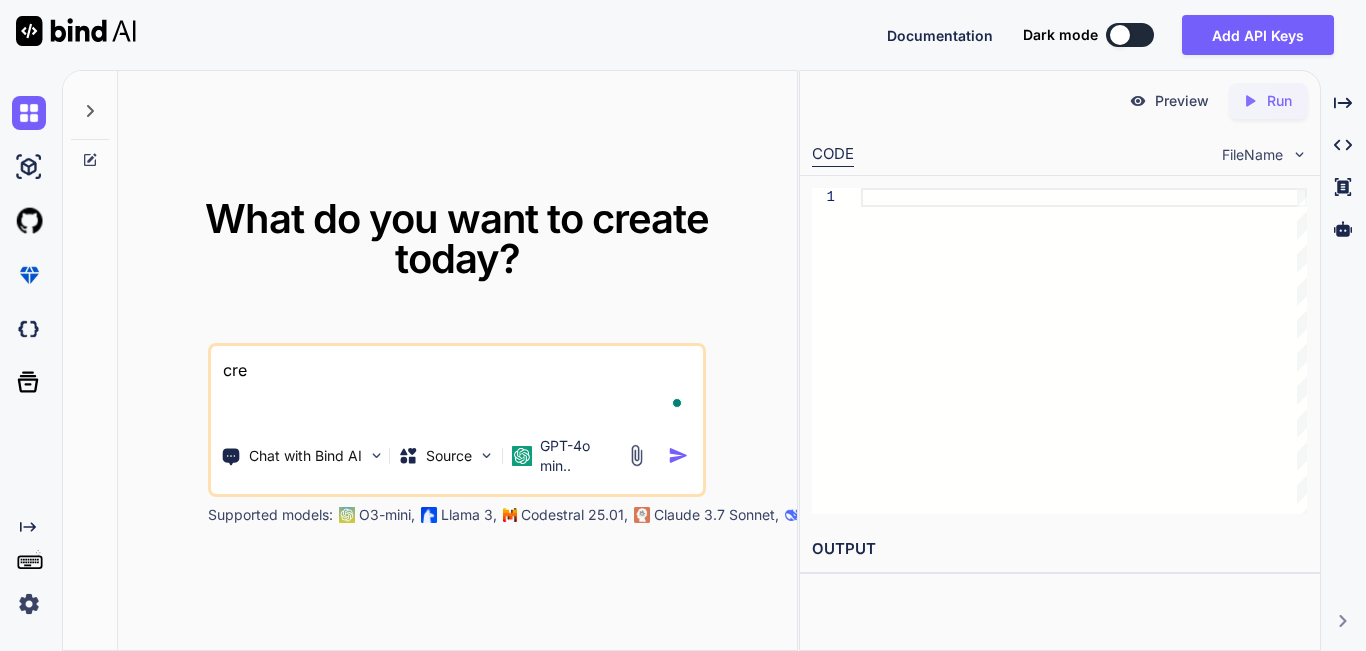 type on "x" 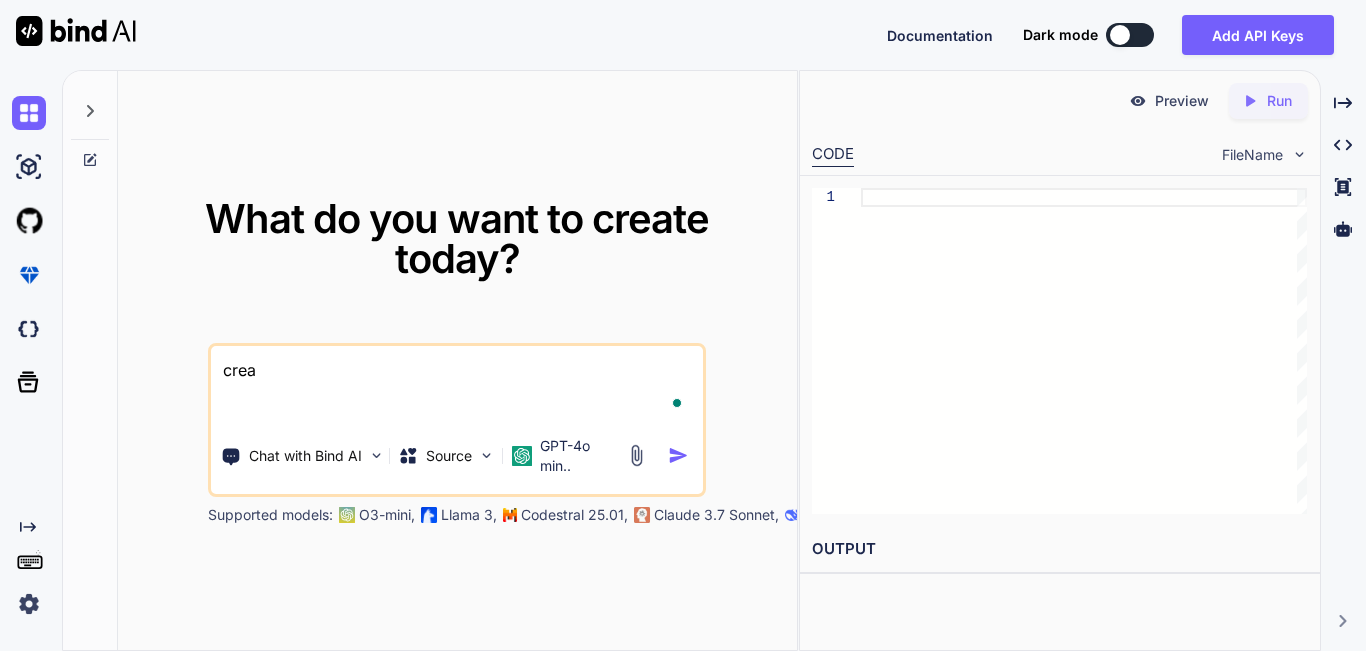type on "x" 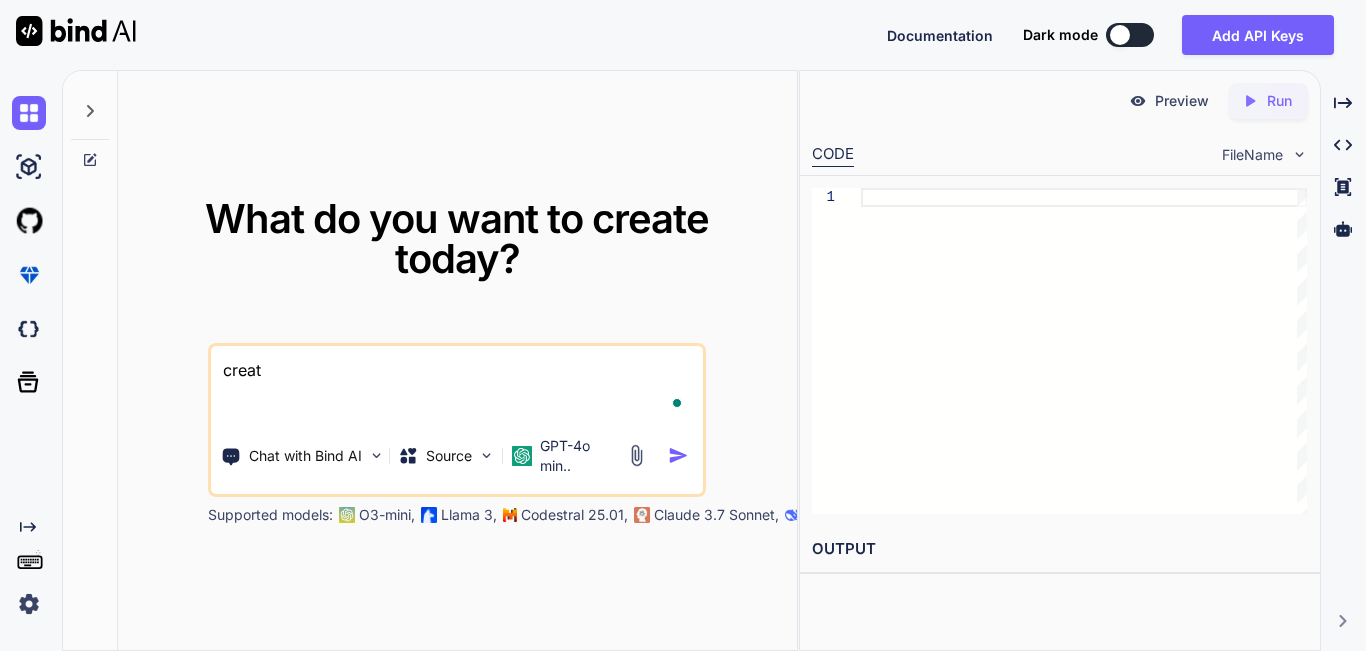 type on "x" 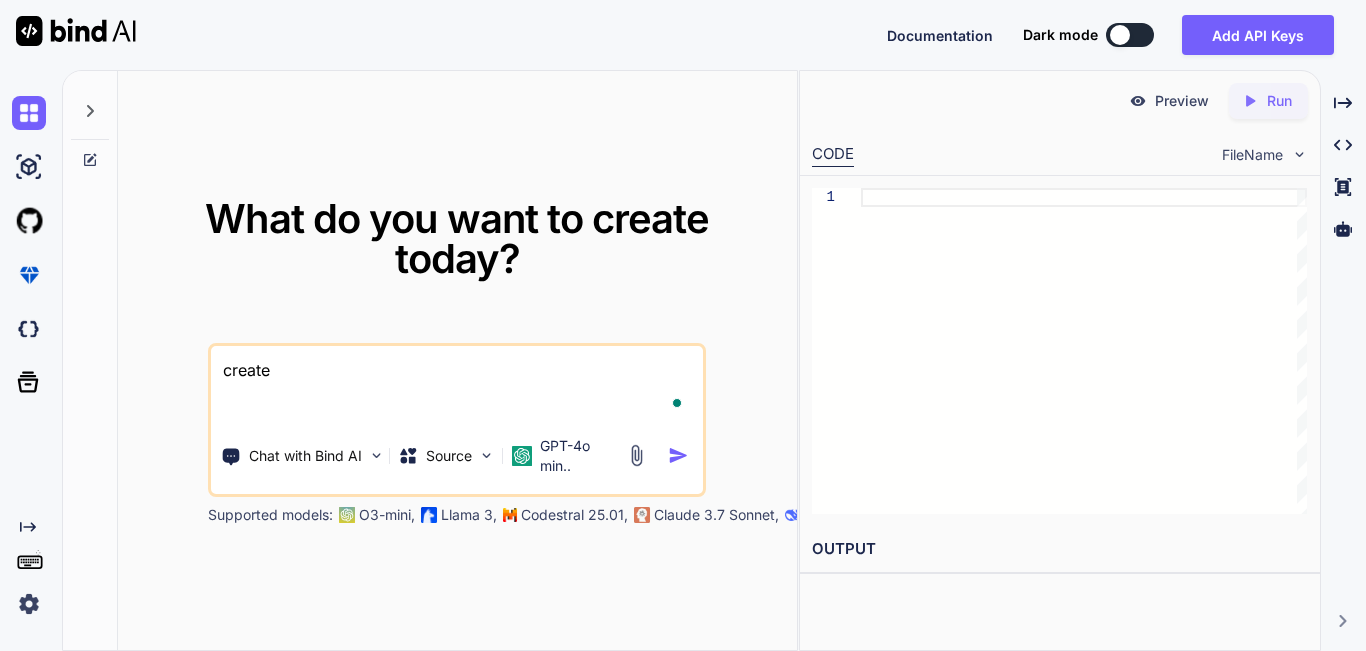 type on "x" 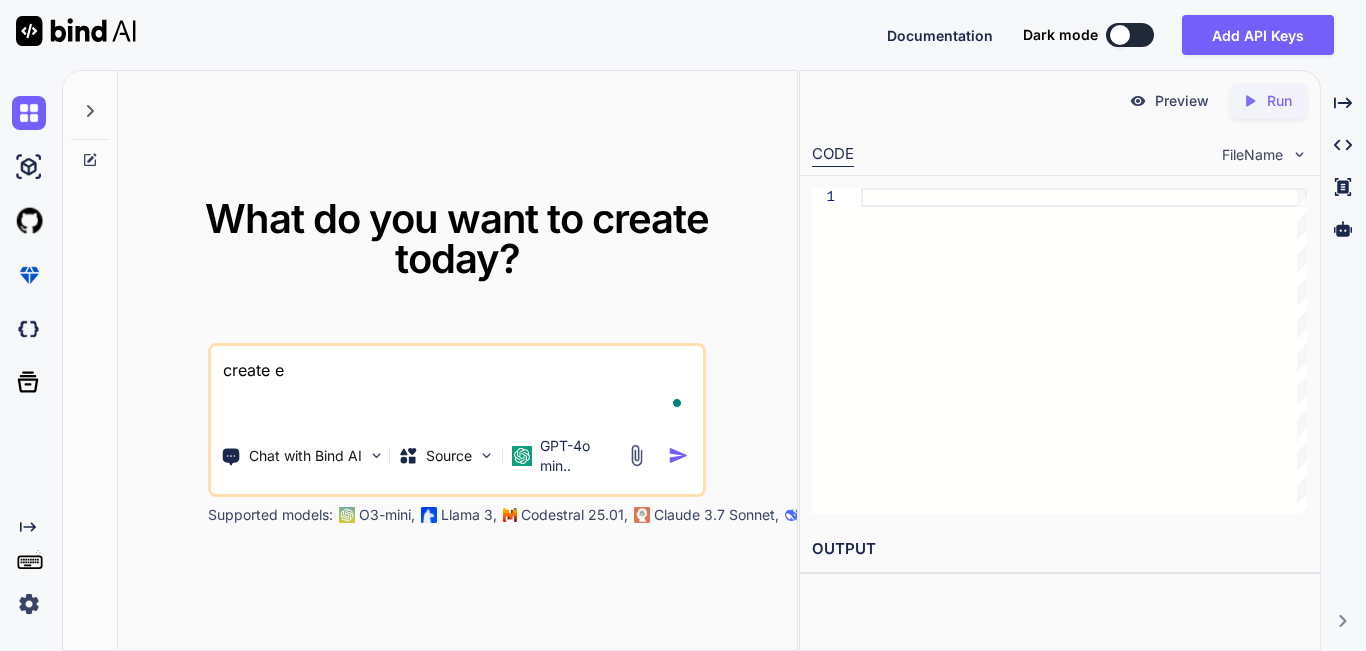 type on "x" 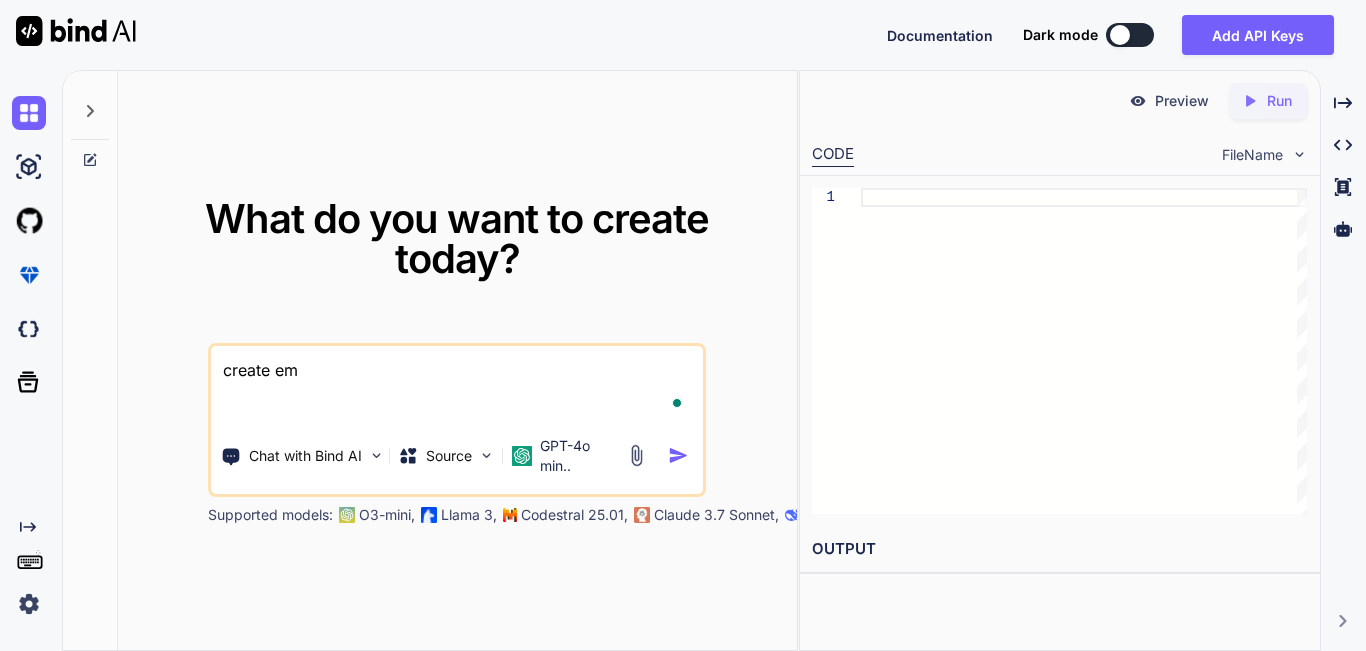 type on "x" 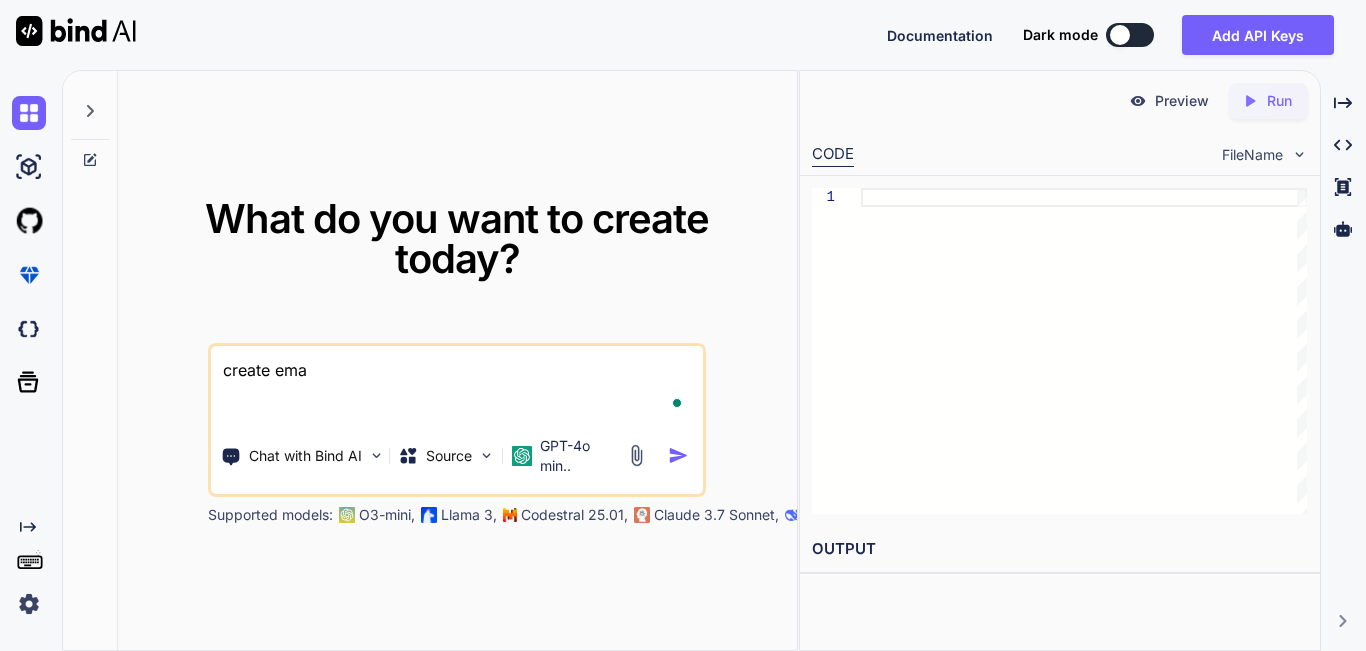 type on "x" 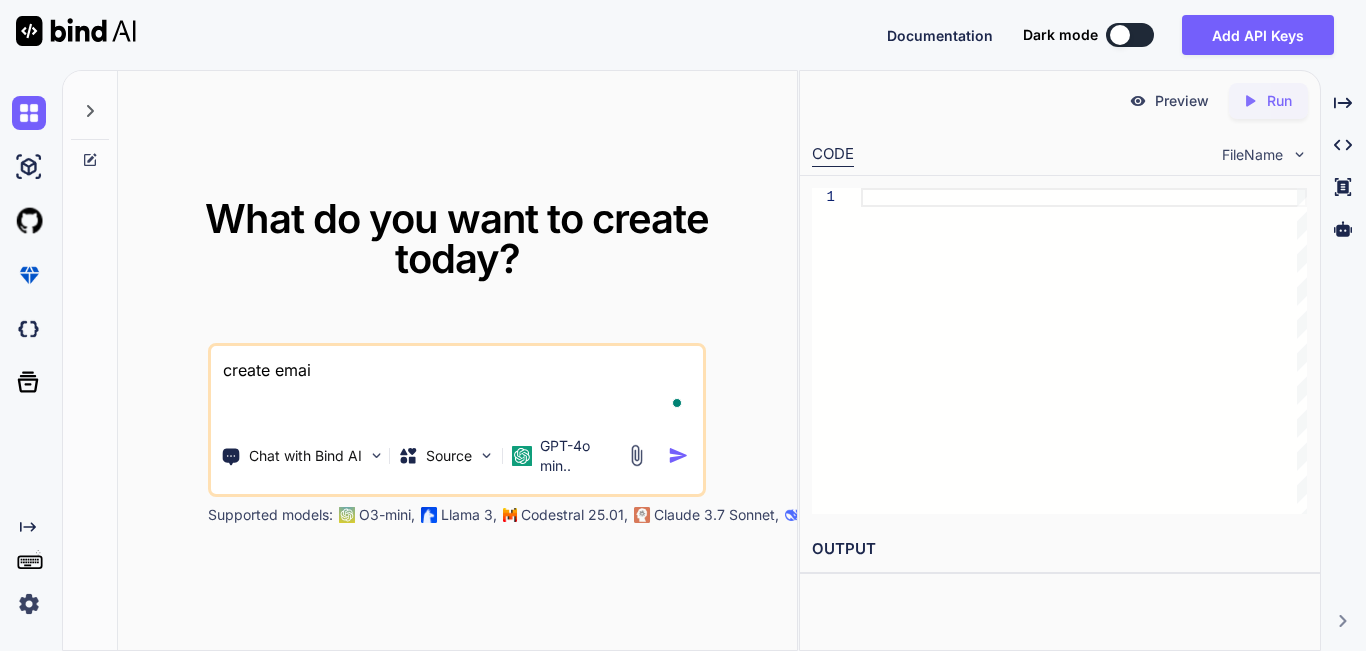 type on "x" 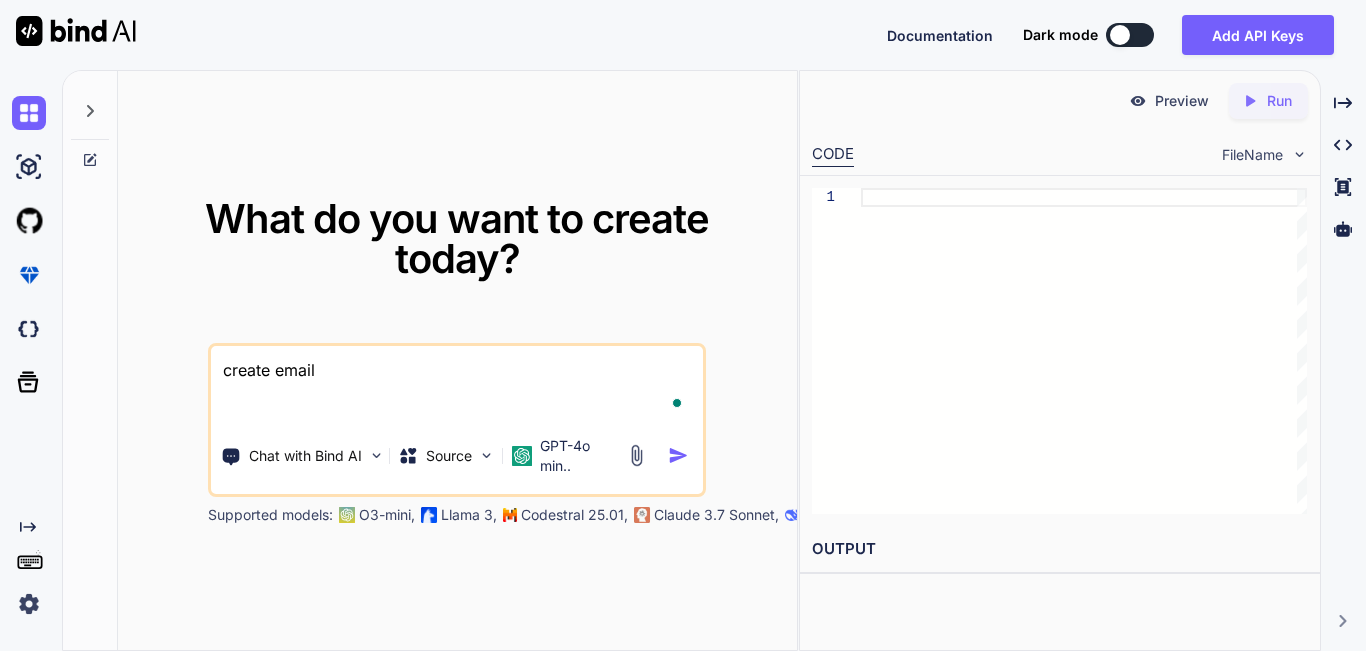 type on "x" 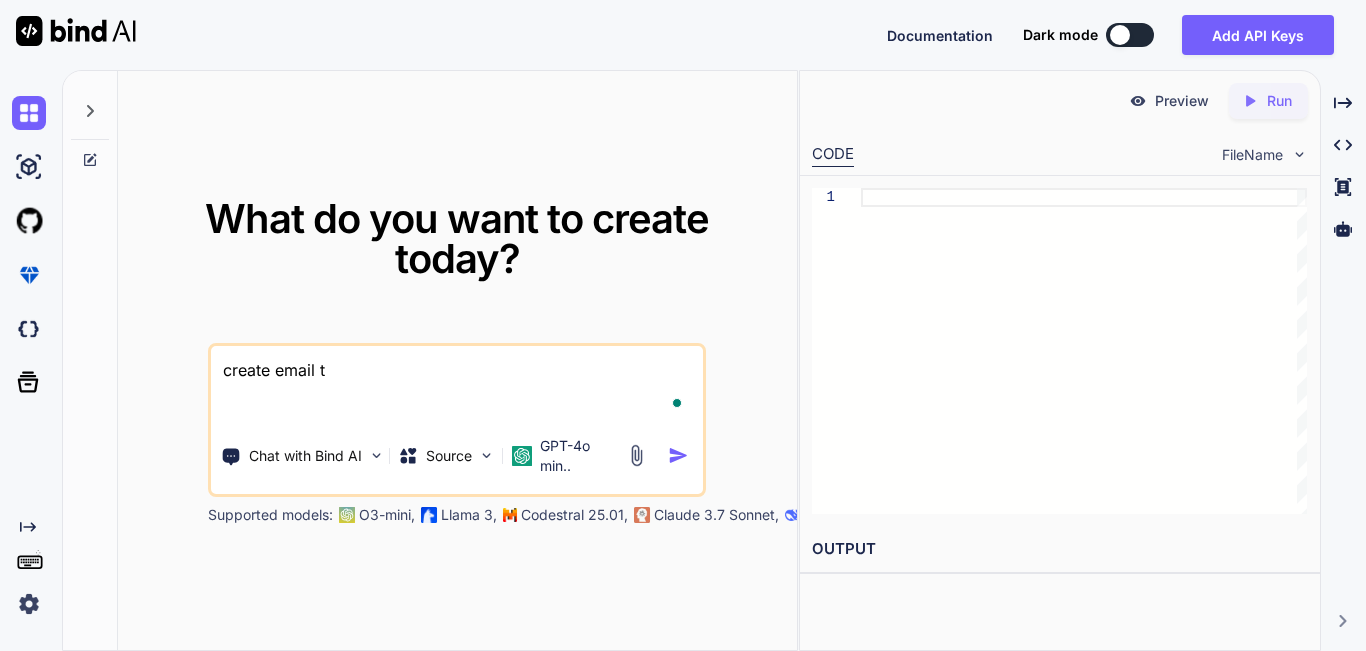 type on "x" 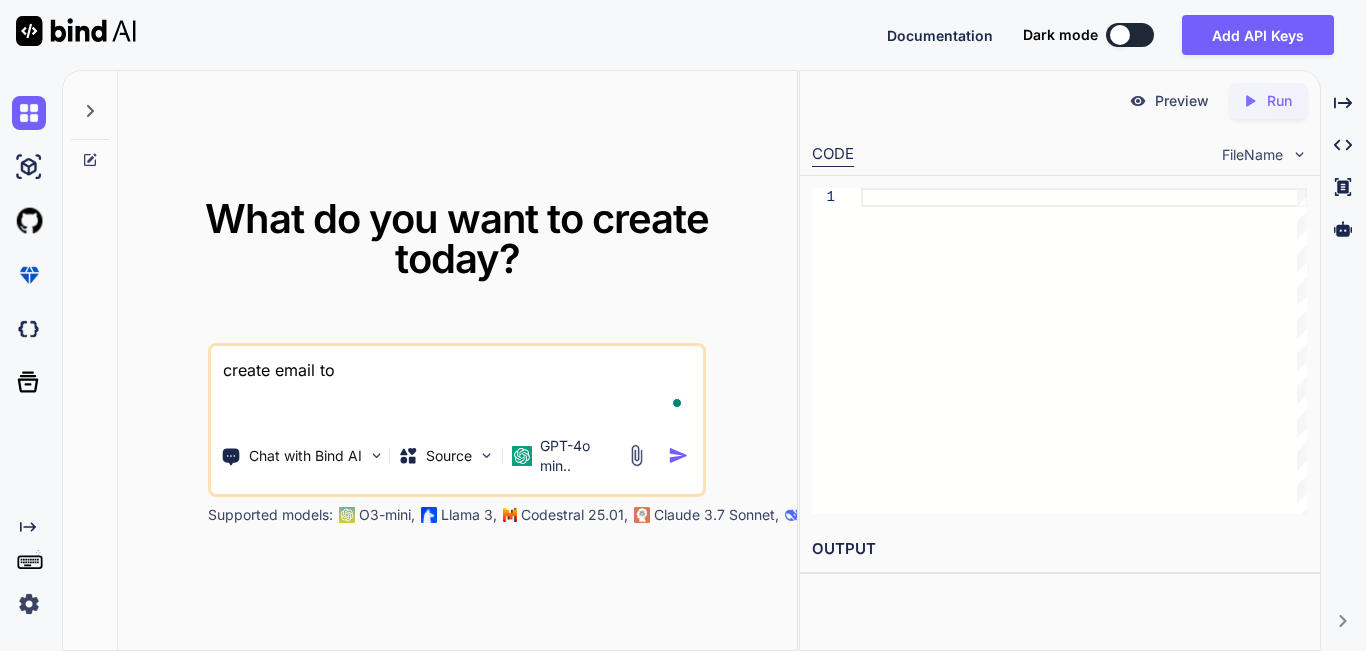 type on "x" 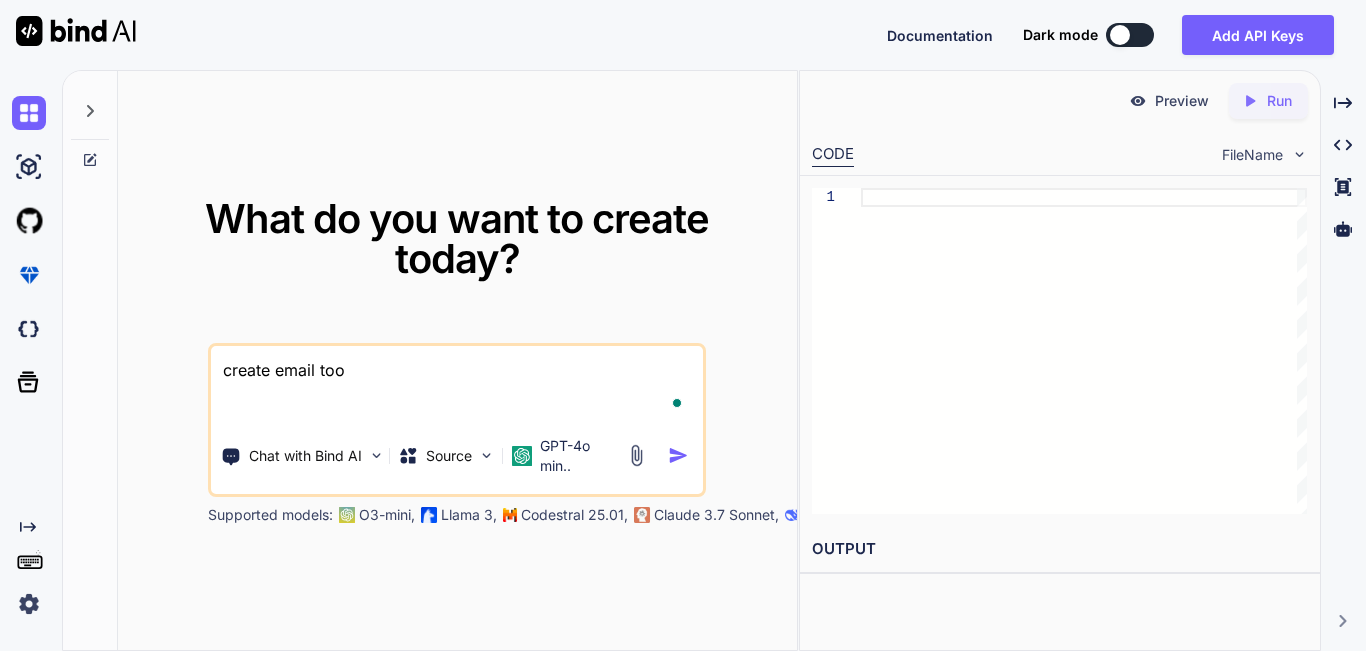 type on "x" 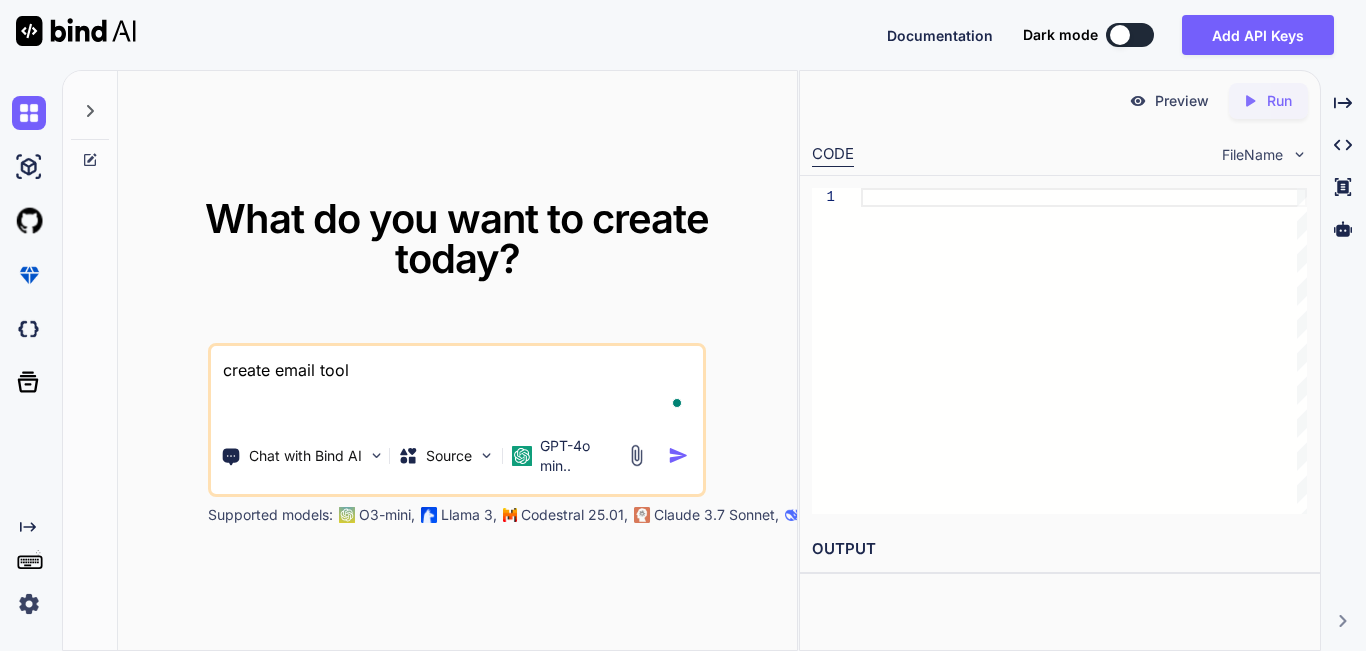 type on "x" 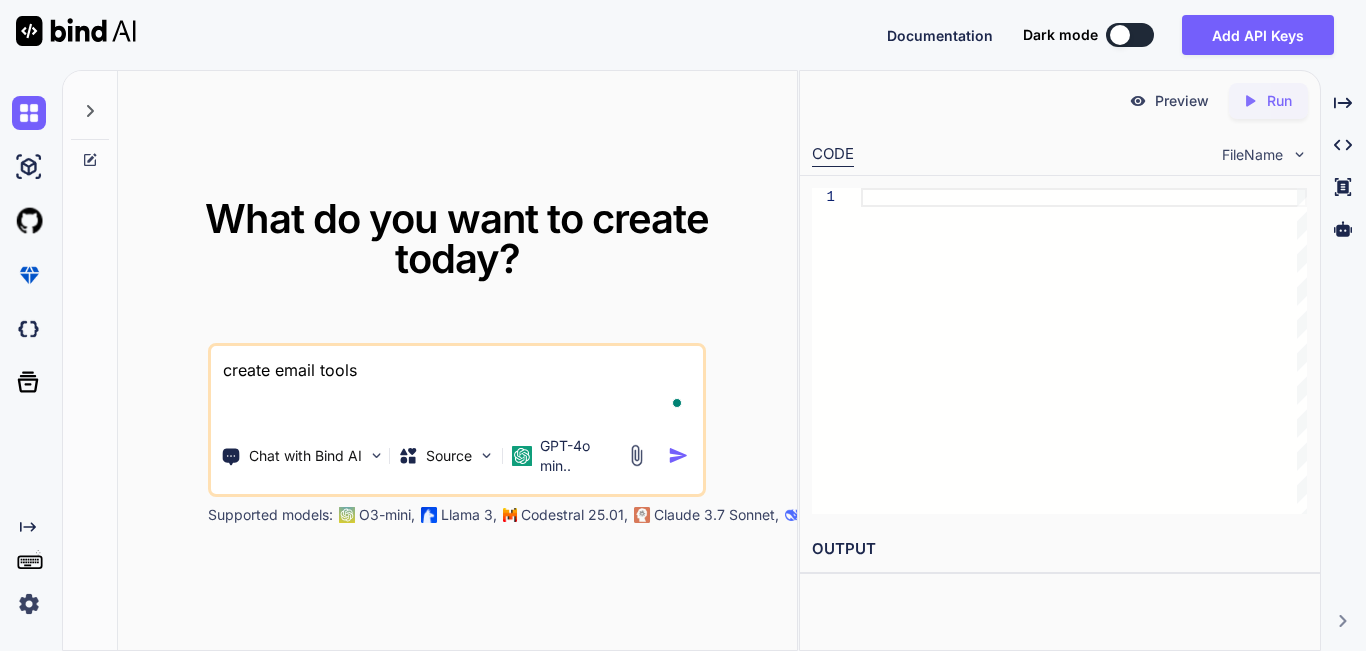 type on "x" 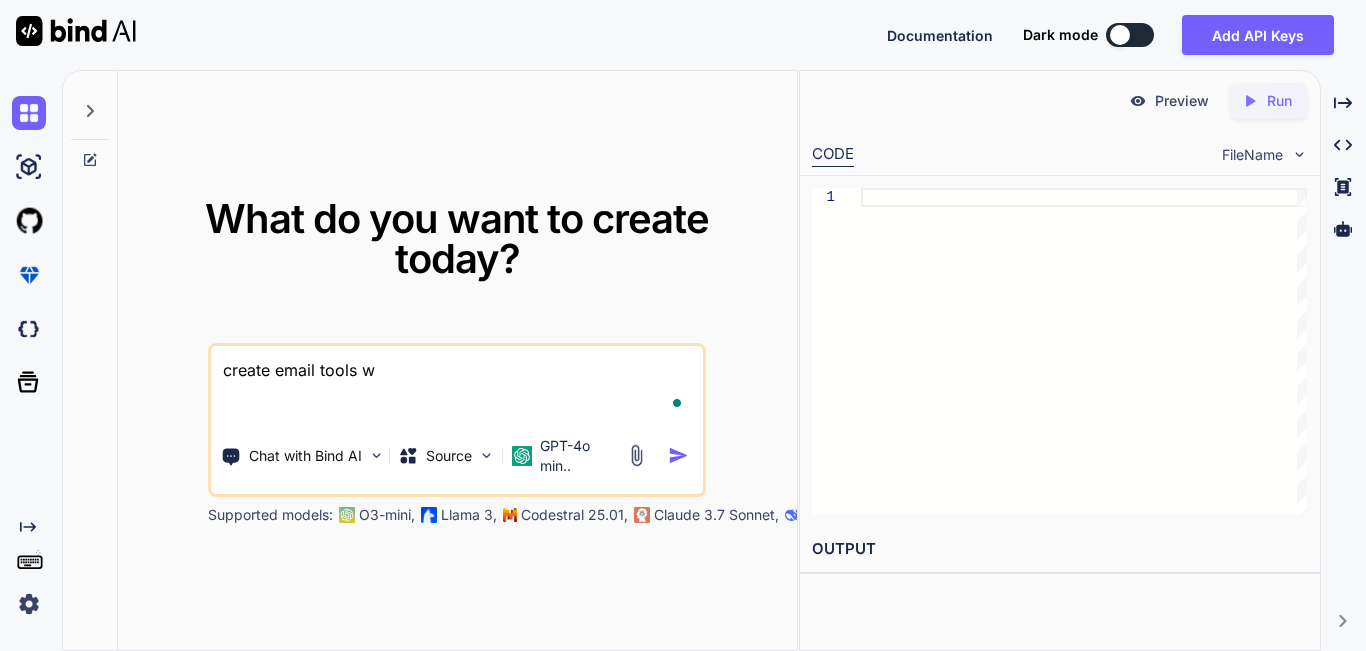 type on "x" 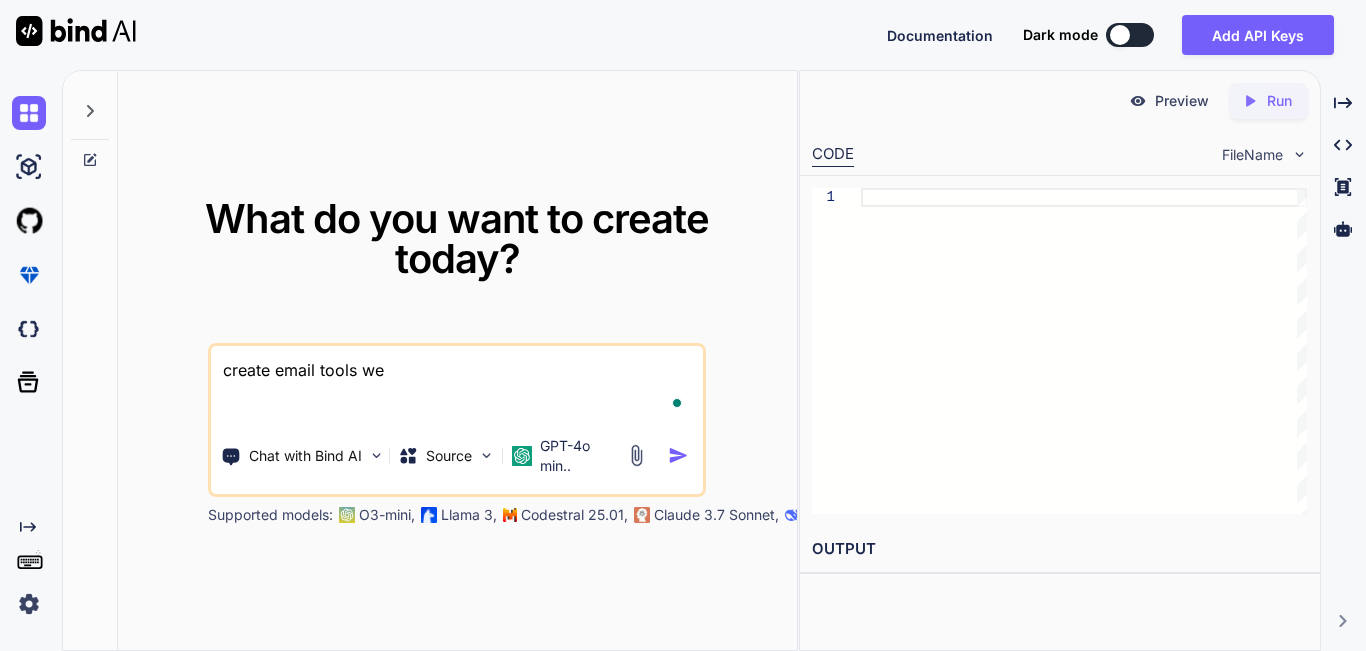 type on "x" 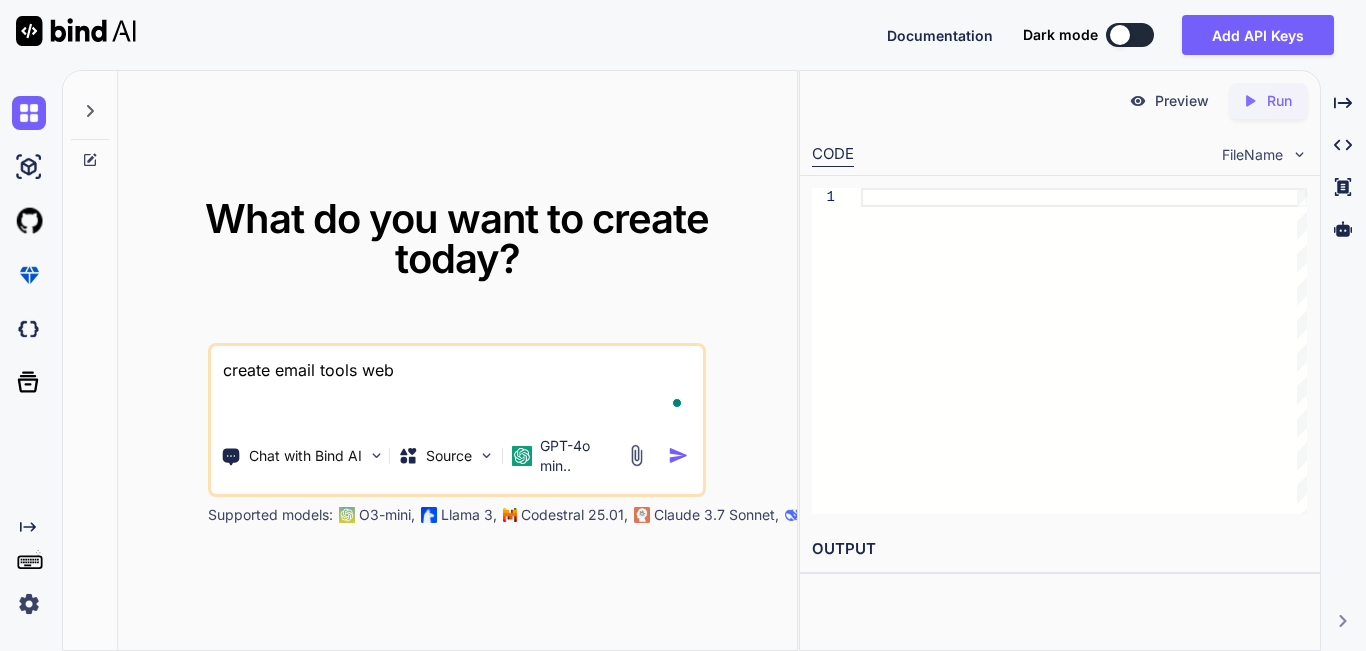 type on "x" 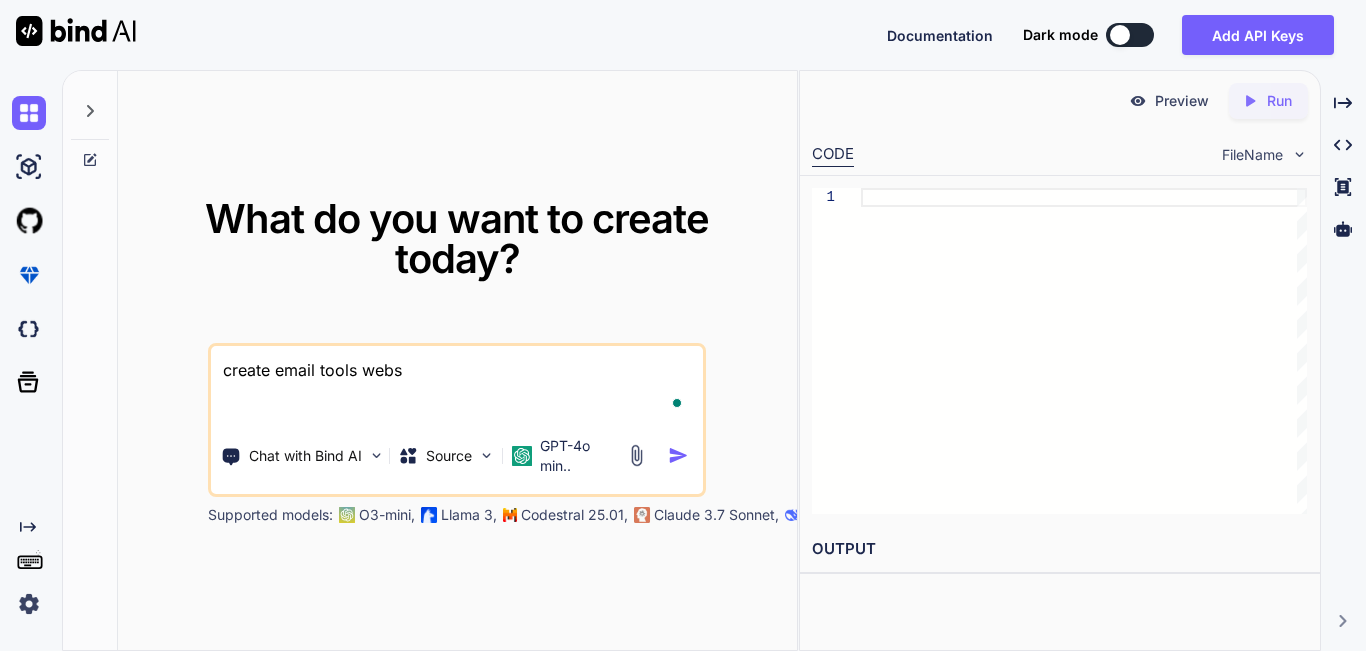 type on "x" 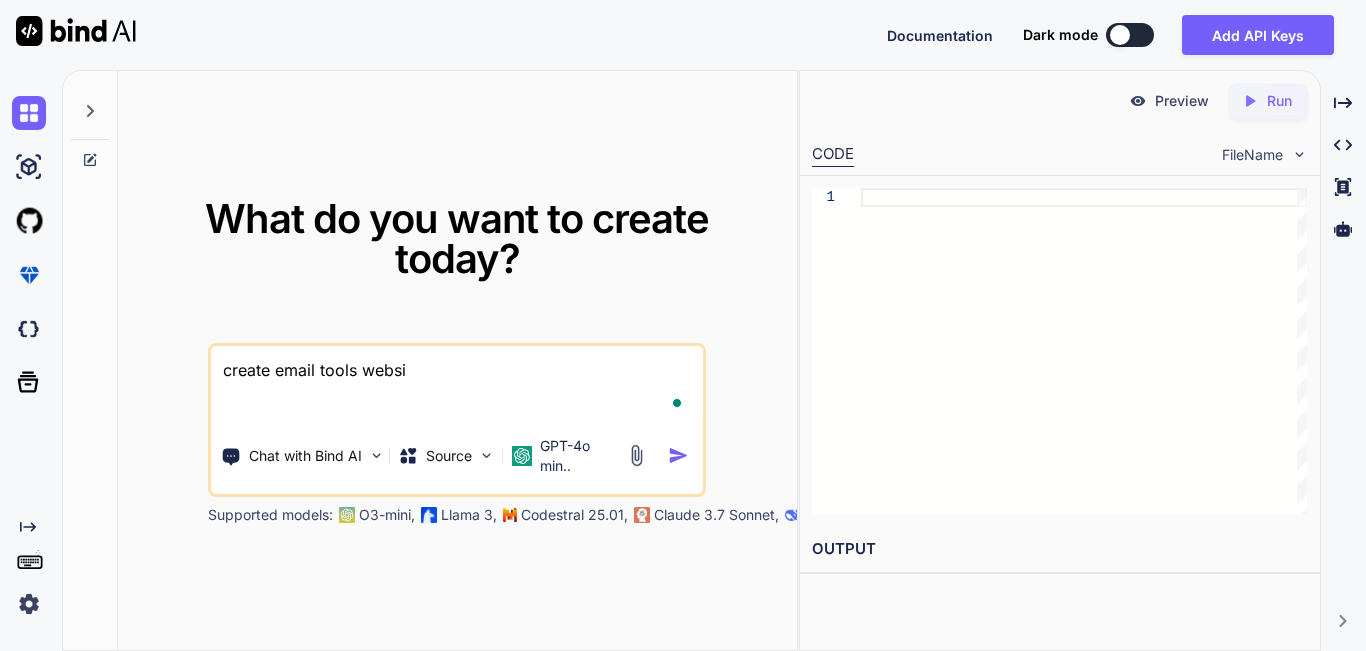 type on "x" 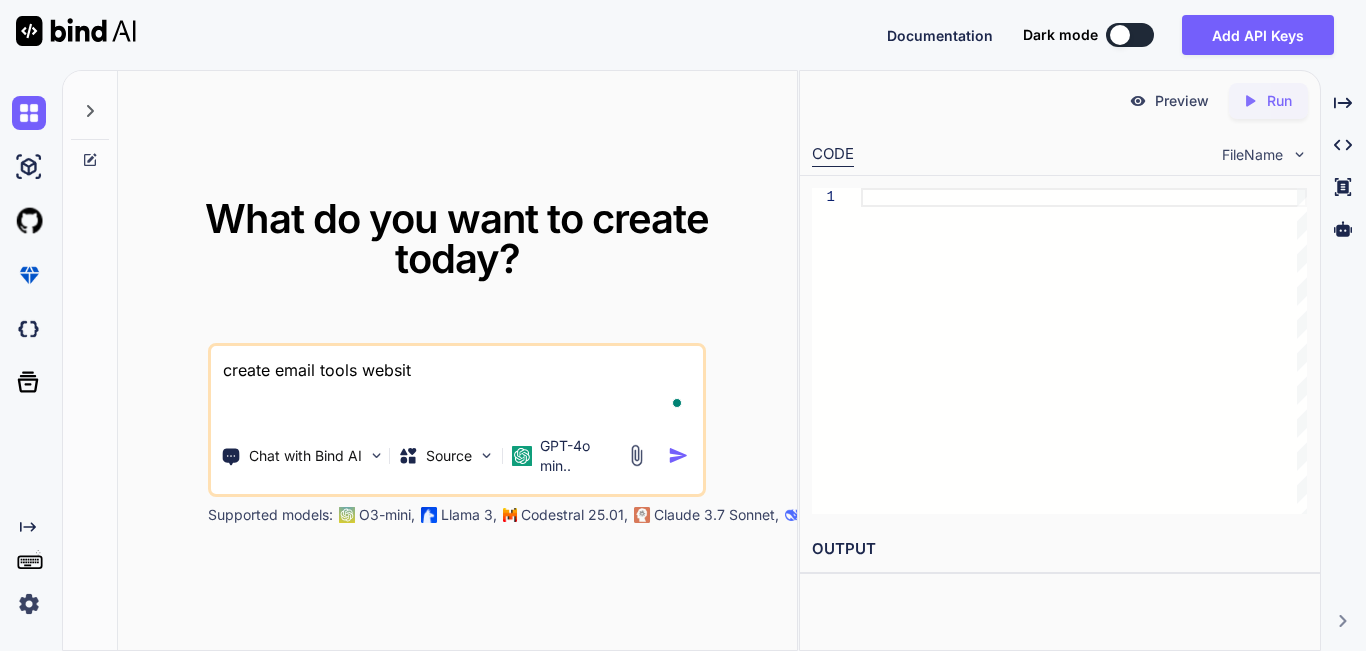 type on "x" 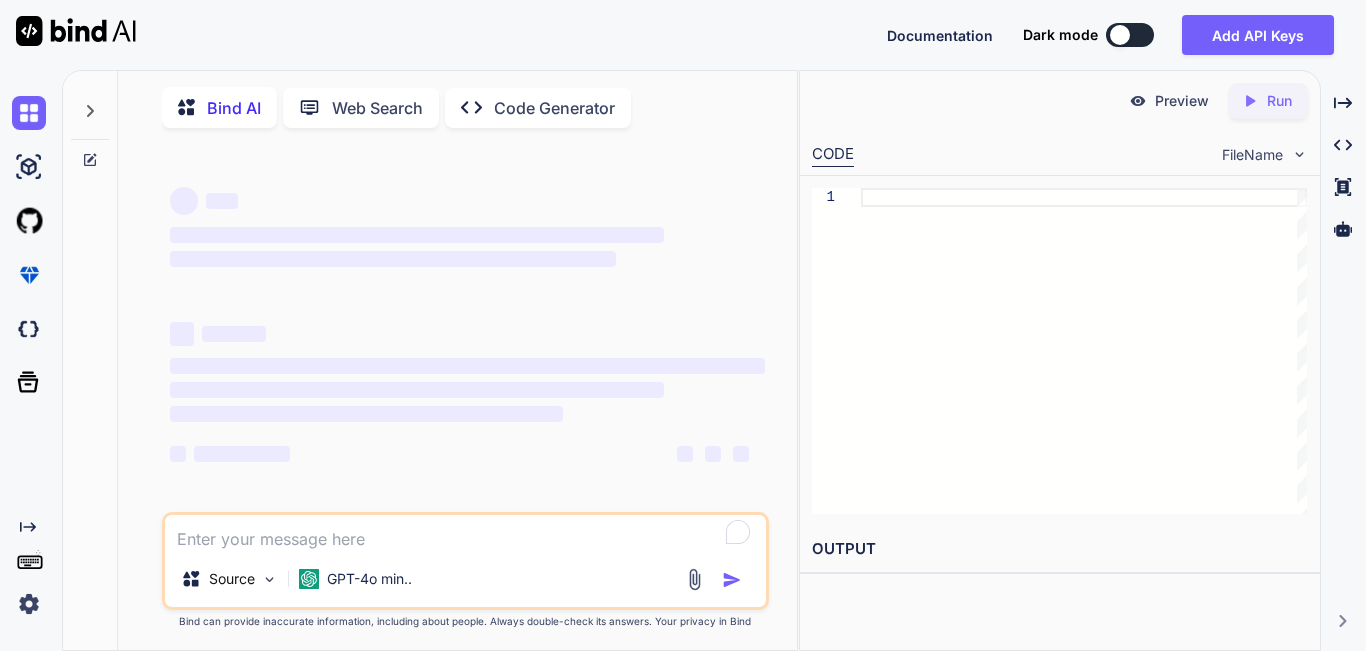 type on "x" 